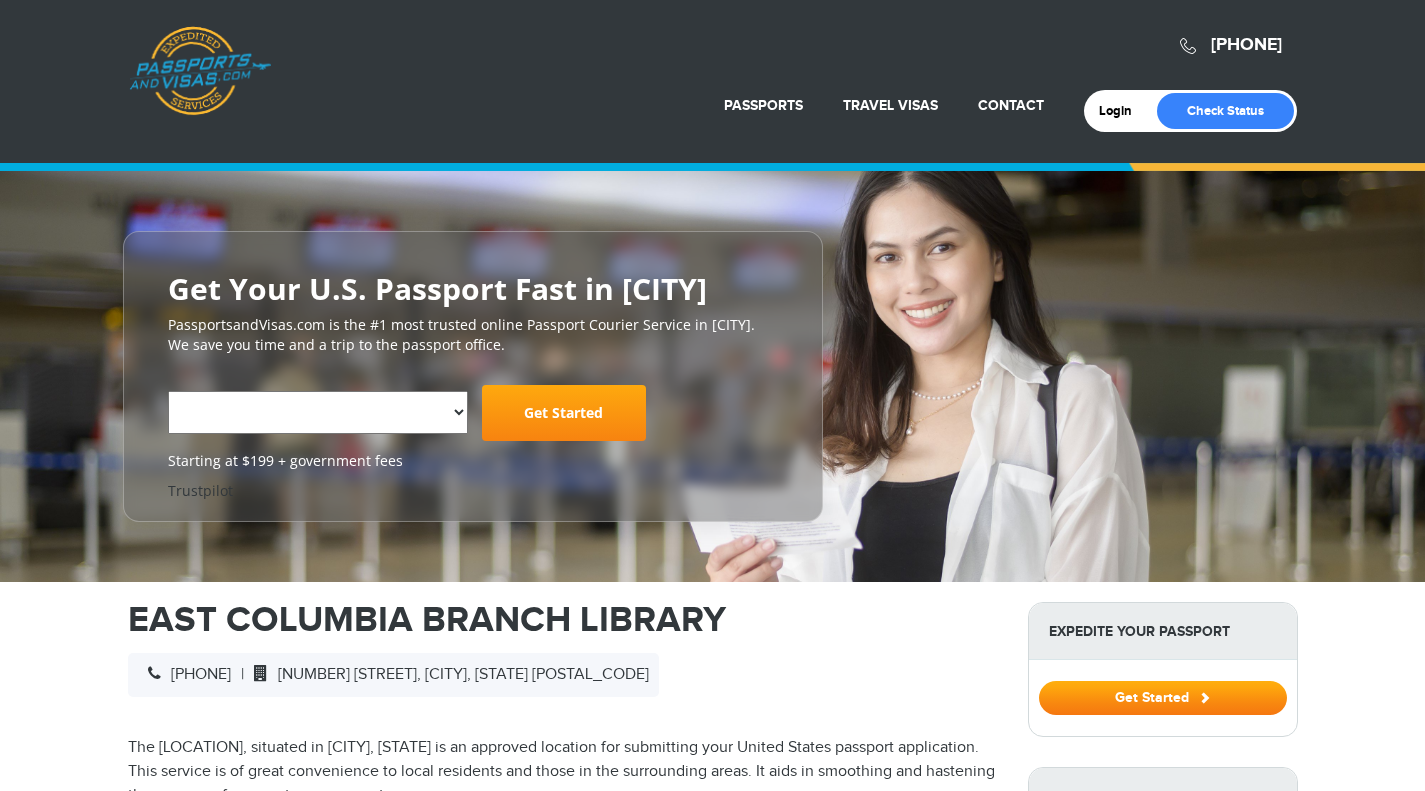 scroll, scrollTop: 0, scrollLeft: 0, axis: both 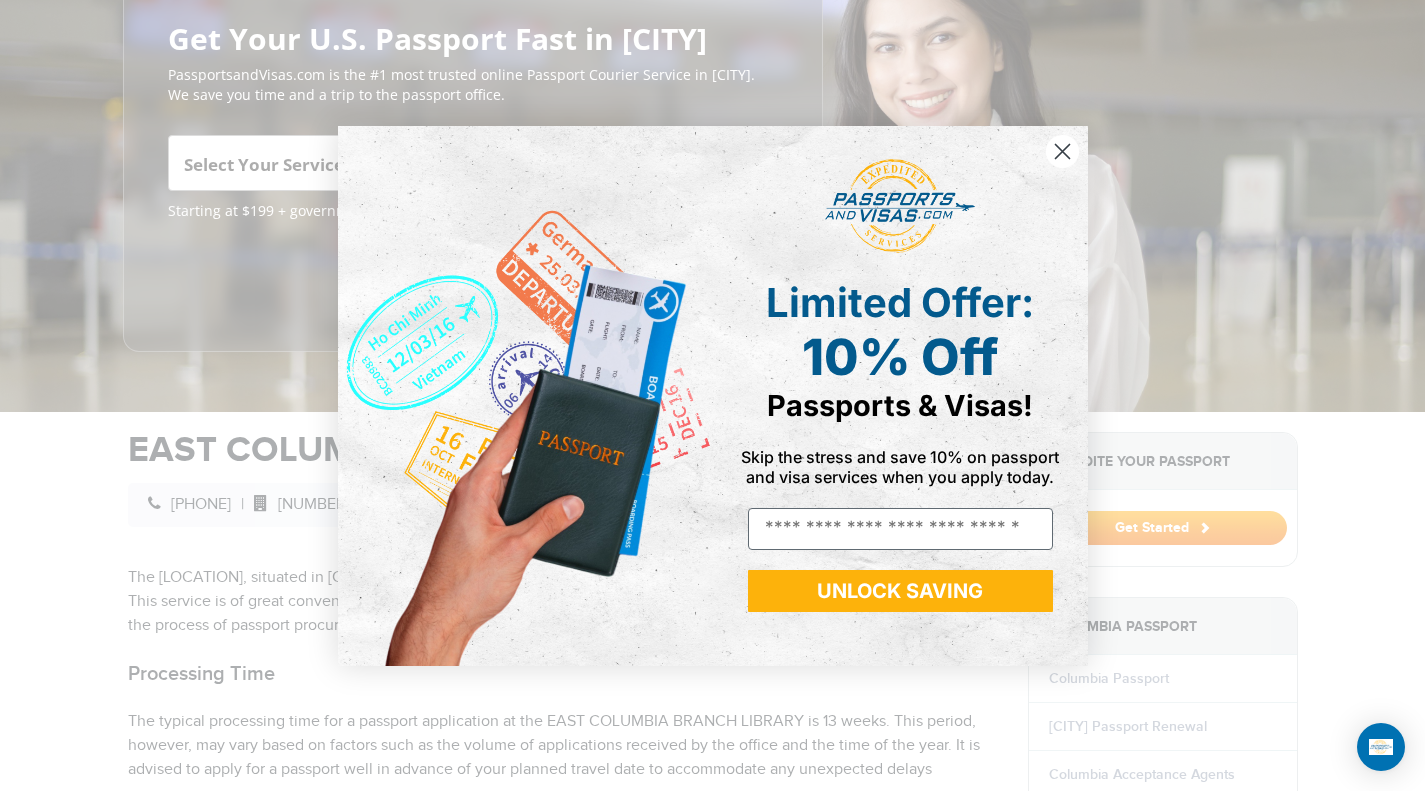 click on "Close dialog Limited Offer:
10% Off Passports & Visas! Skip the stress and save 10% on passport and visa services when you apply today. Email UNLOCK SAVING ******" at bounding box center [712, 395] 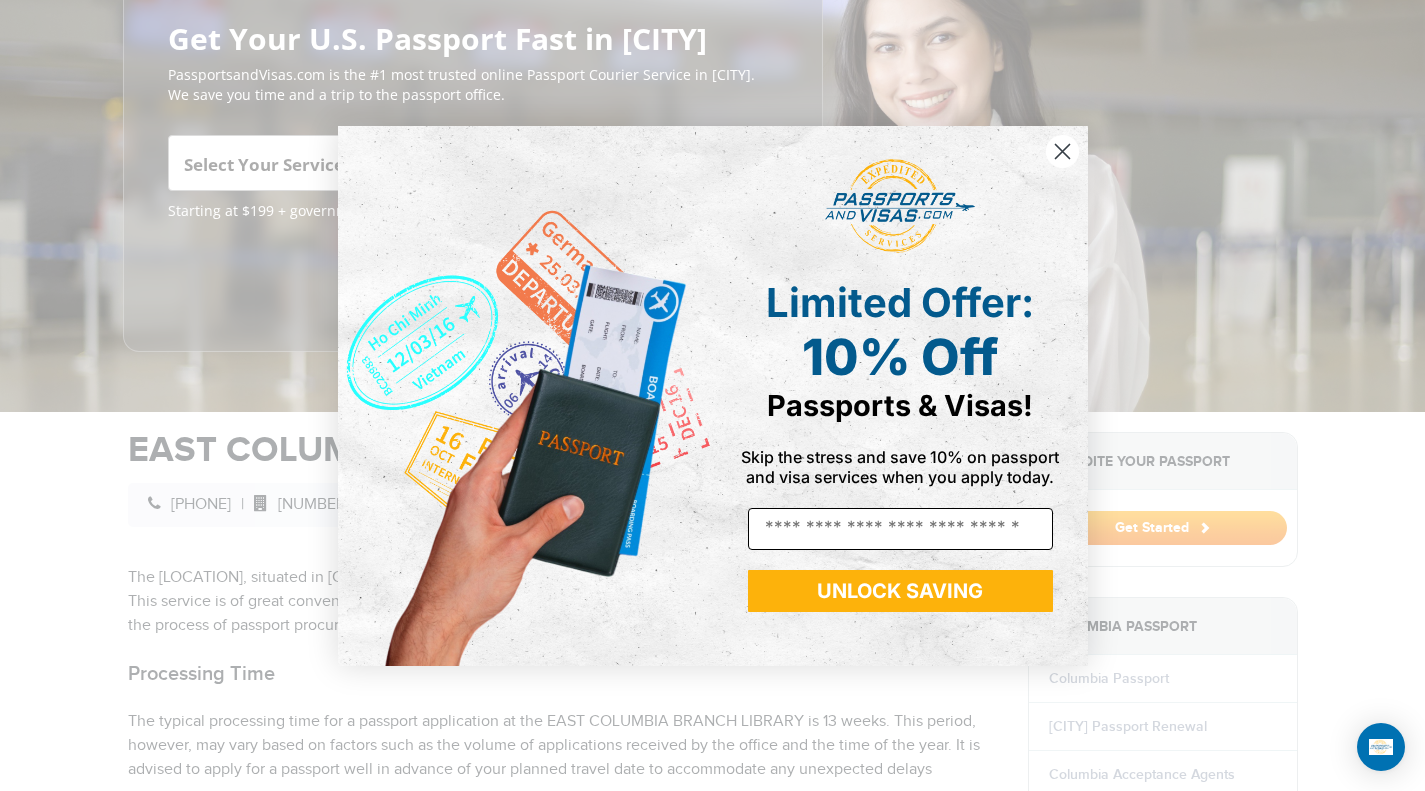 click on "Email" at bounding box center [900, 529] 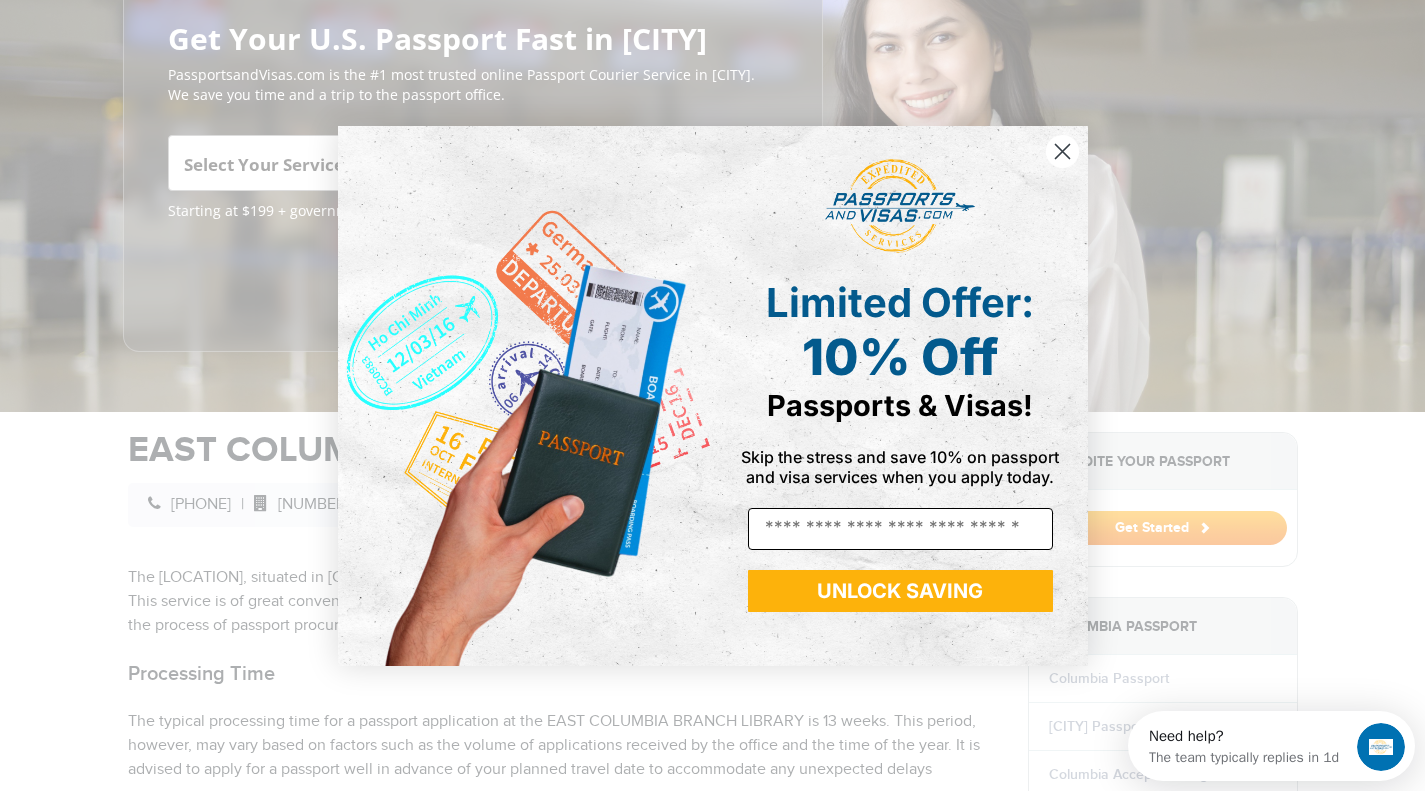scroll, scrollTop: 0, scrollLeft: 0, axis: both 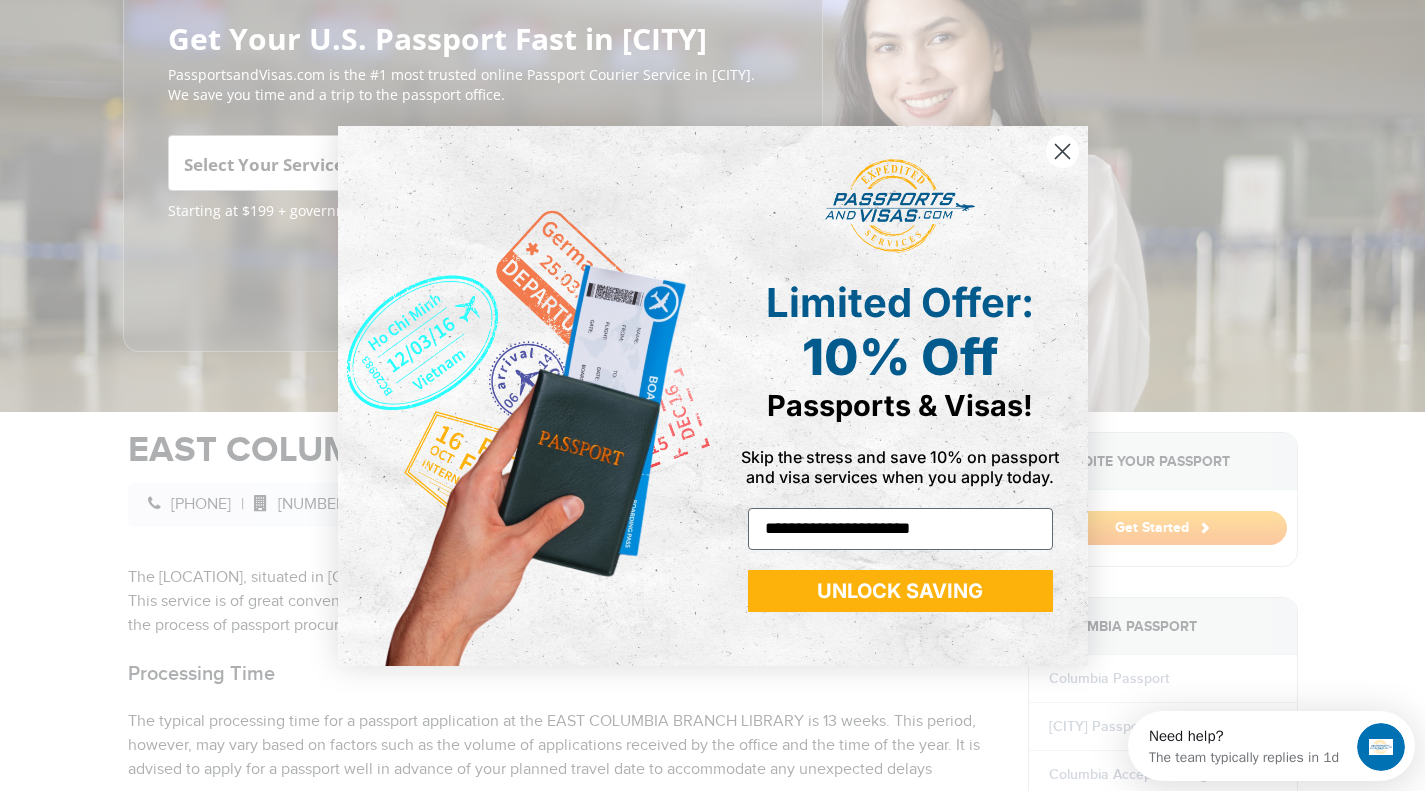 click on "UNLOCK SAVING" at bounding box center (900, 591) 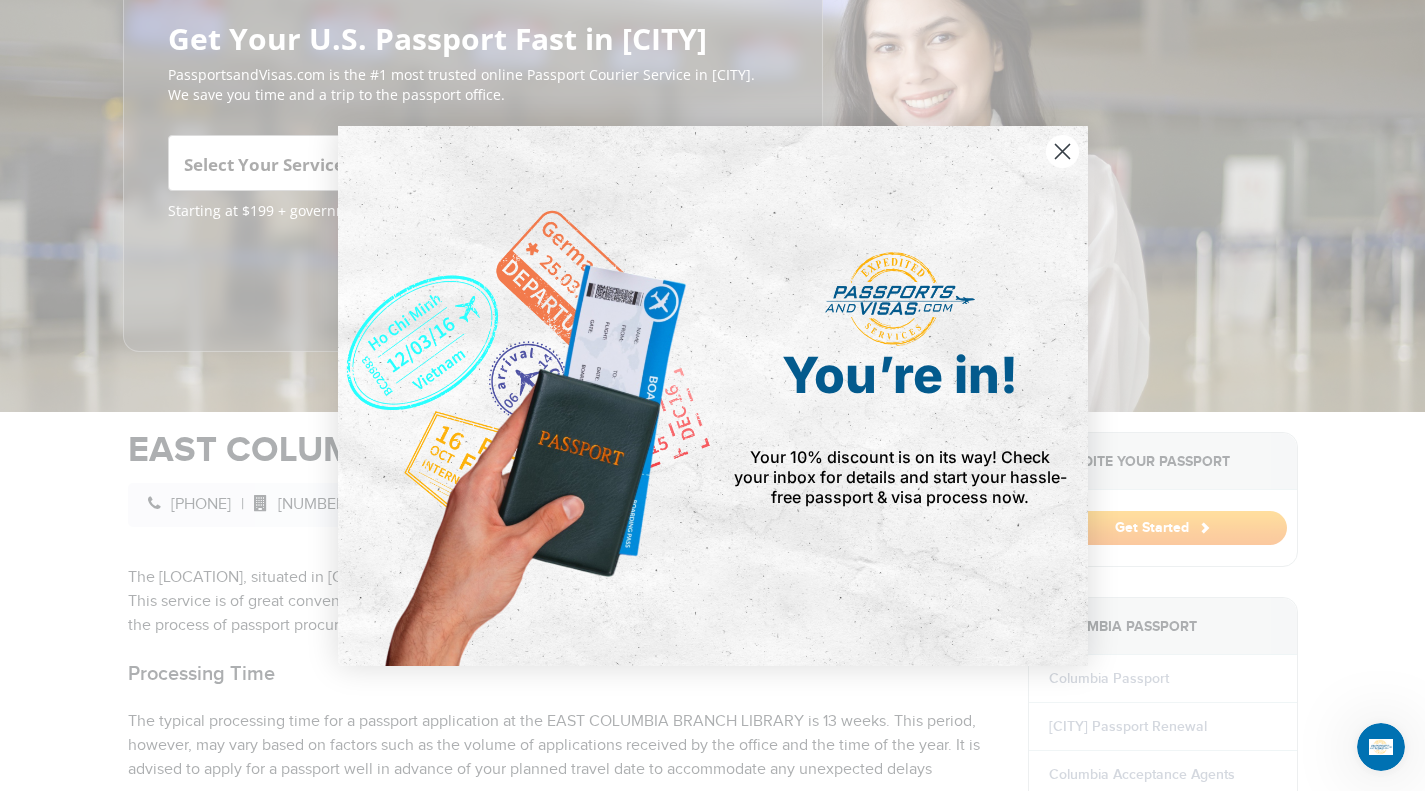click 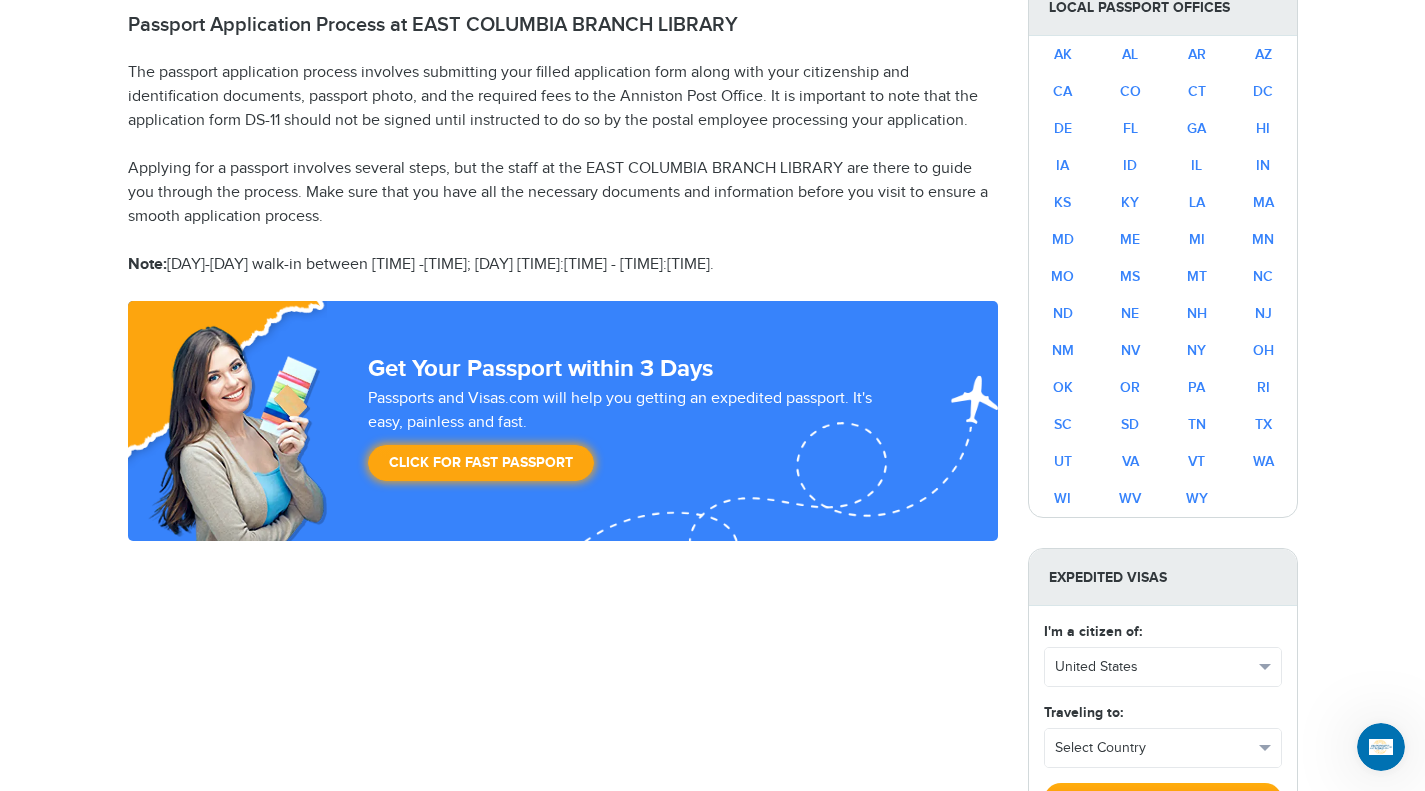 scroll, scrollTop: 1297, scrollLeft: 0, axis: vertical 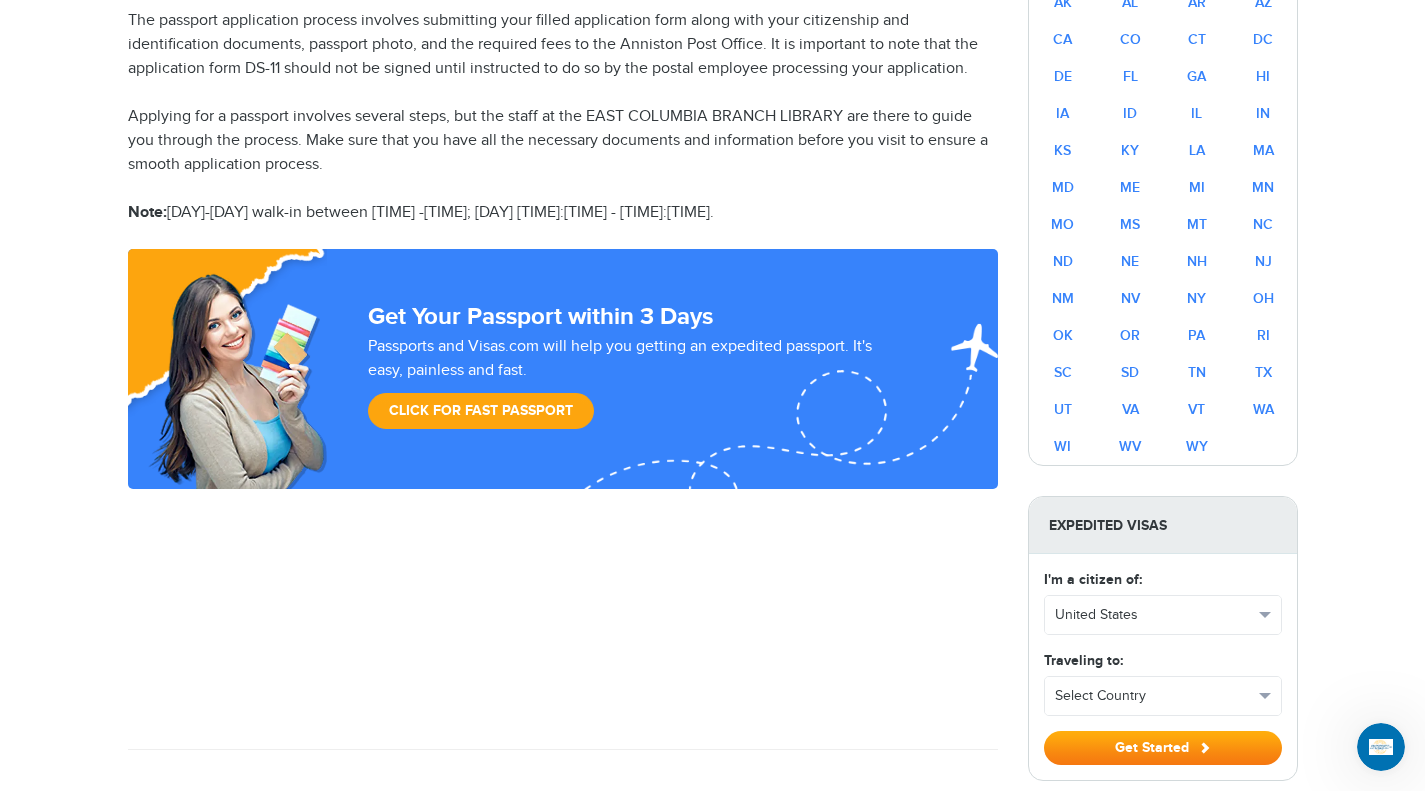 click on "Click for Fast Passport" at bounding box center (481, 411) 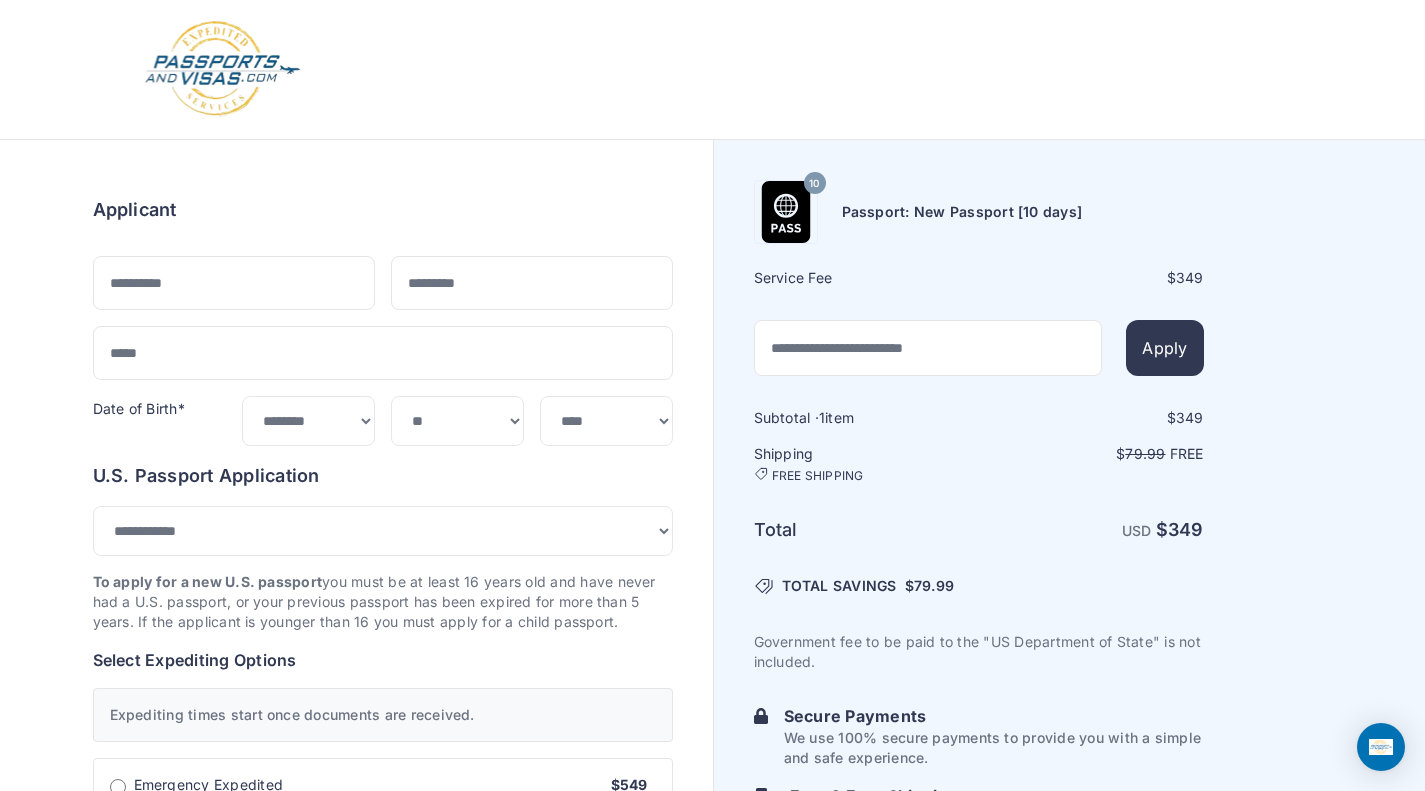 select on "***" 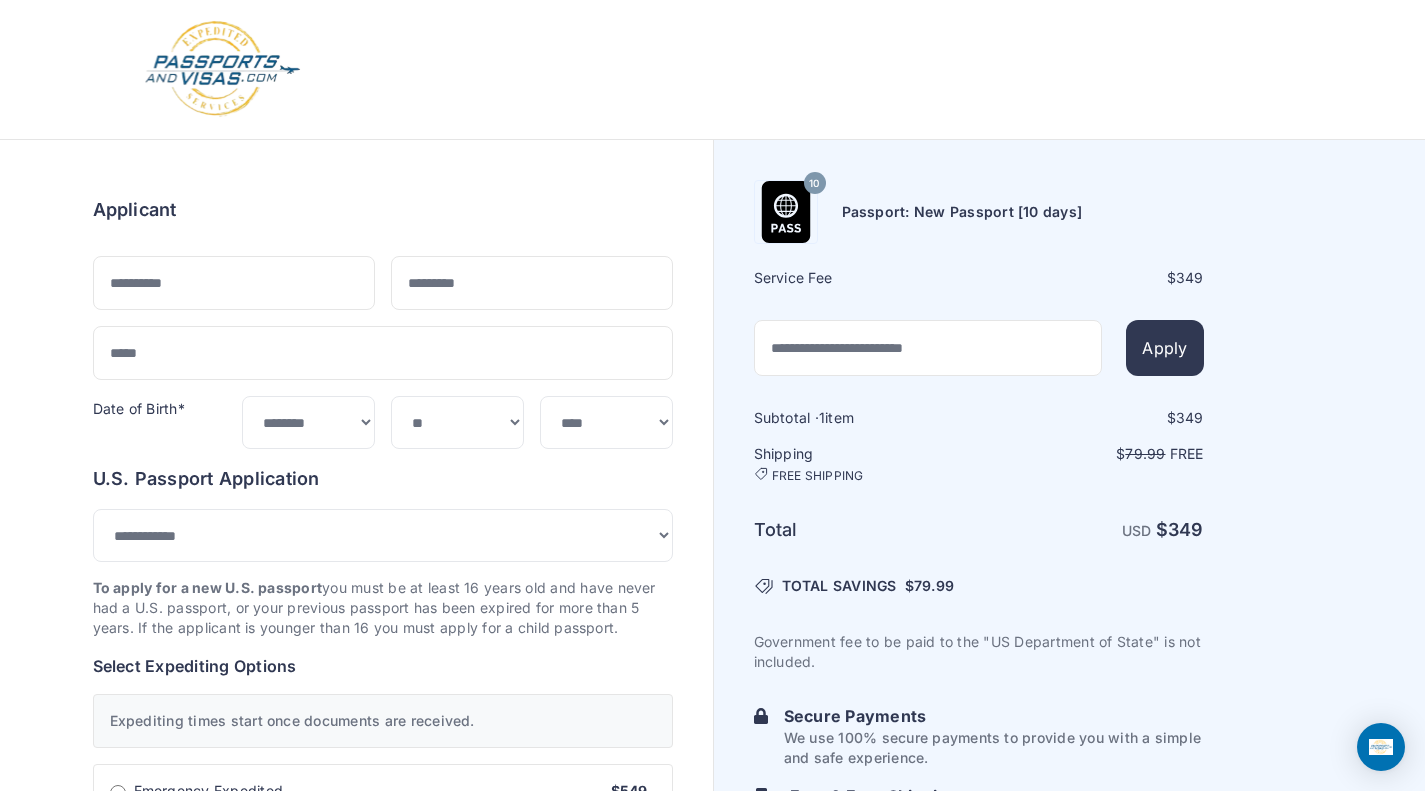 scroll, scrollTop: 0, scrollLeft: 0, axis: both 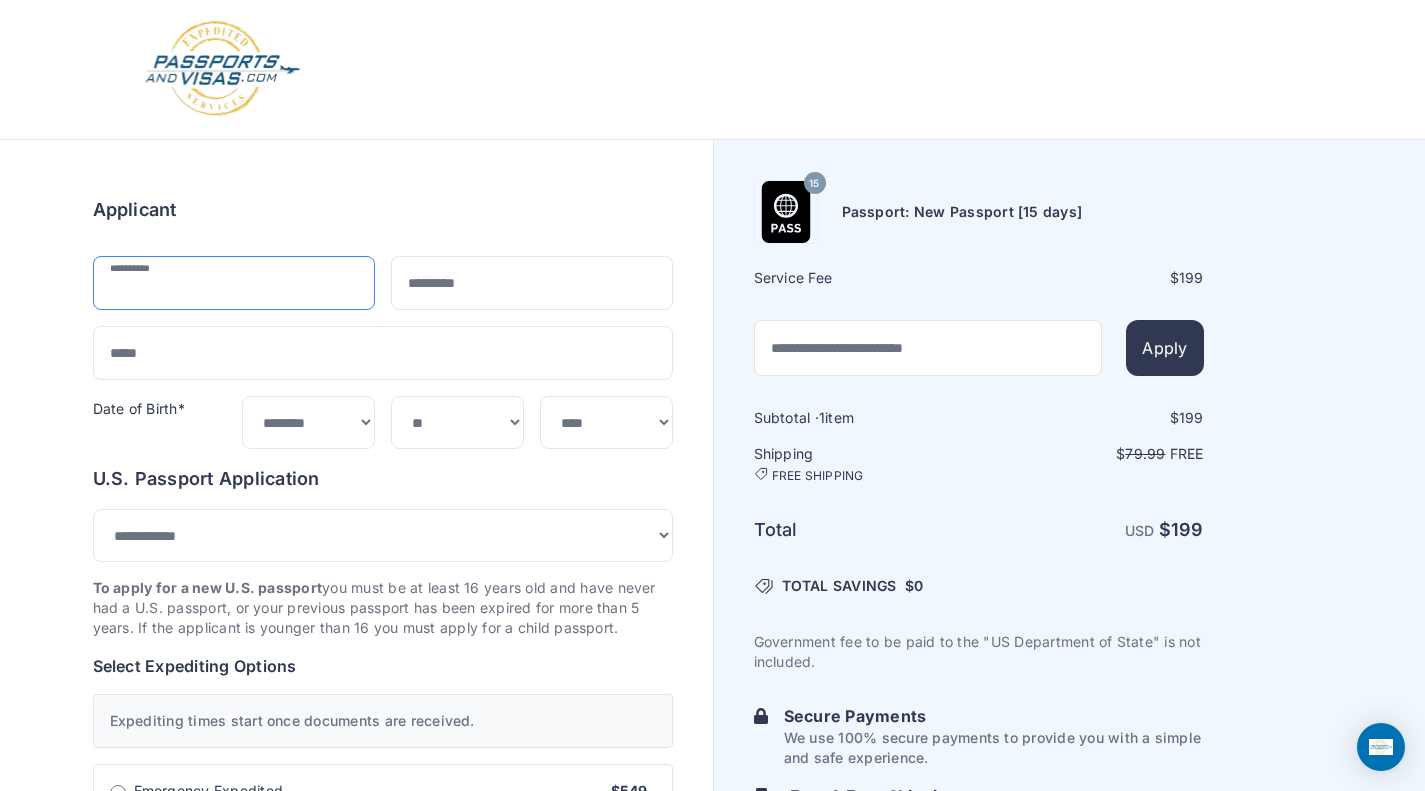 click at bounding box center [234, 283] 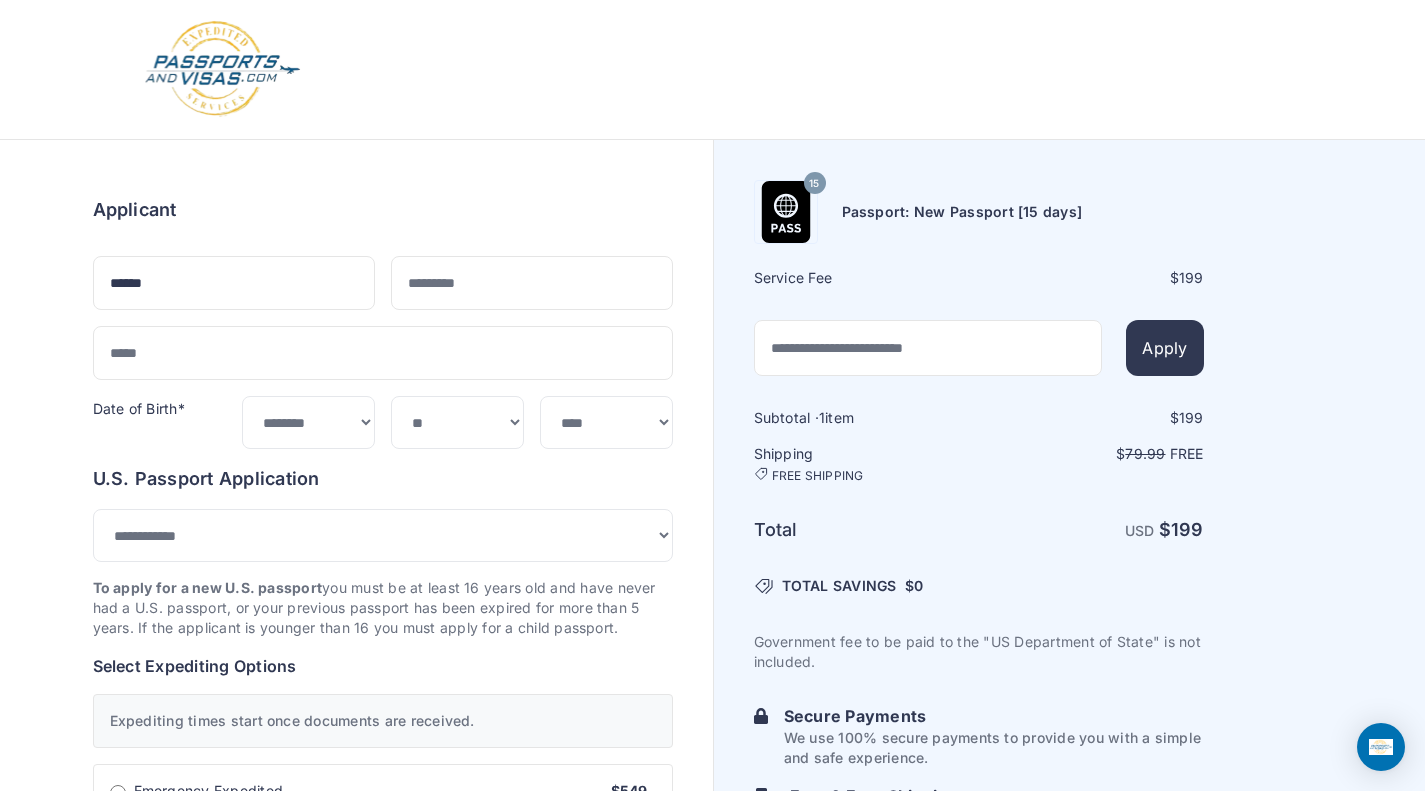 type on "********" 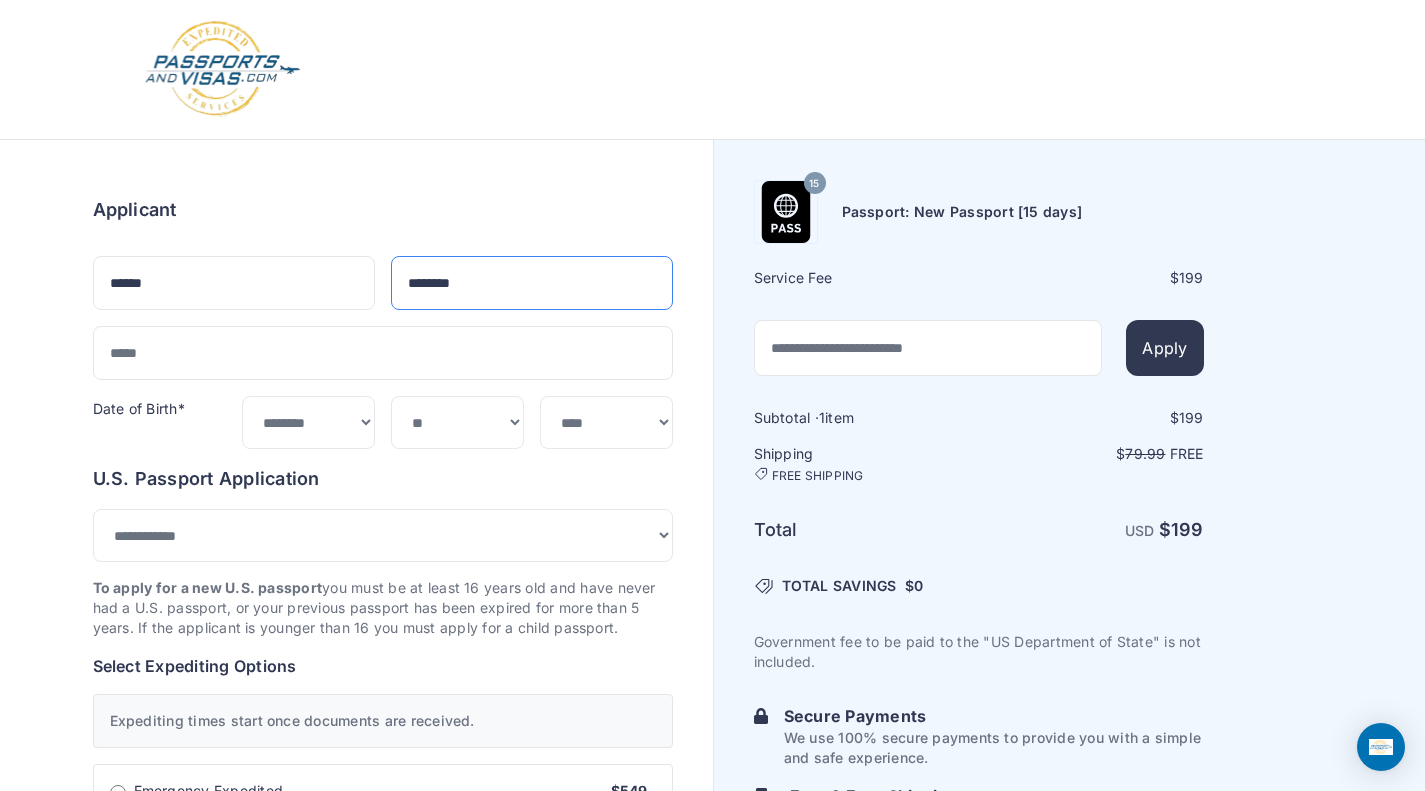 type on "**********" 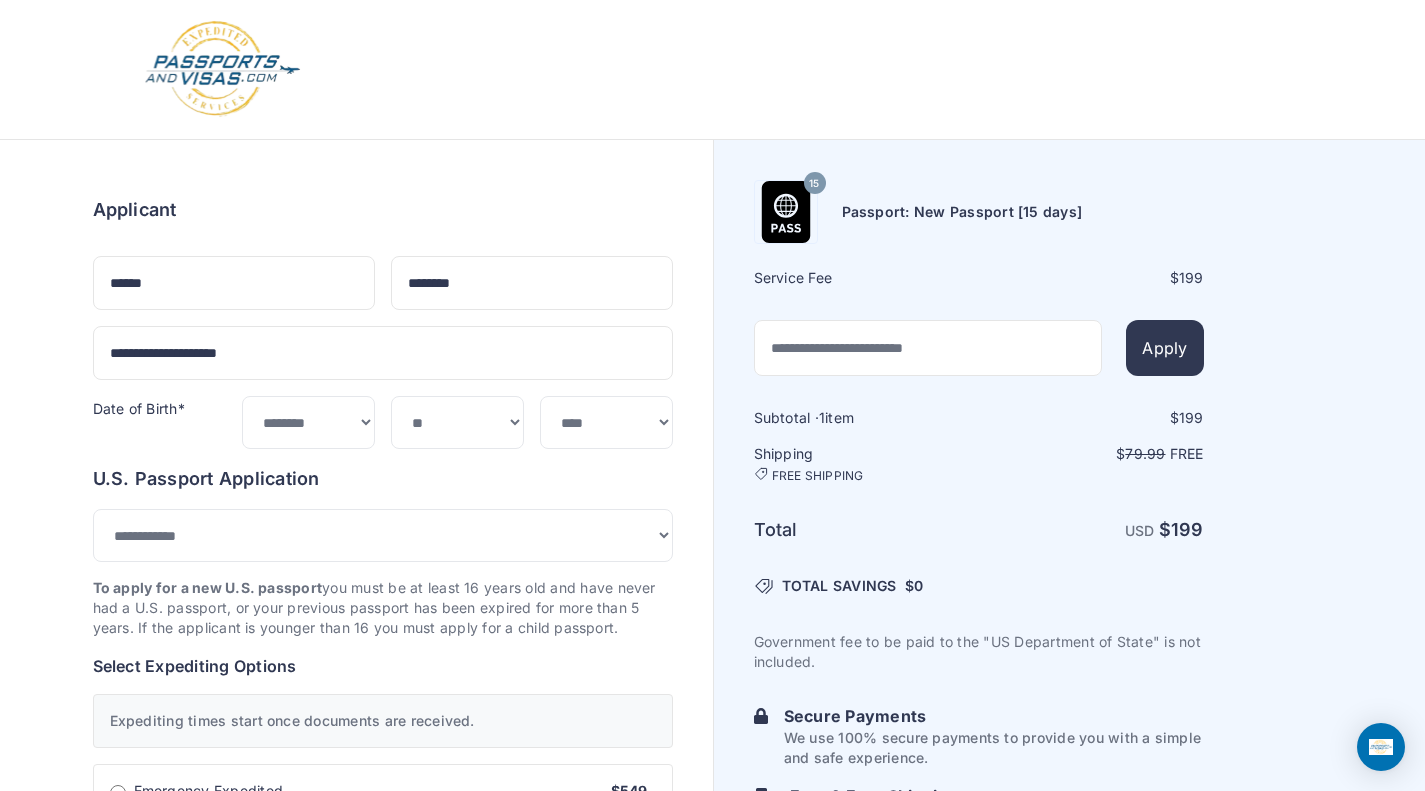 type on "**********" 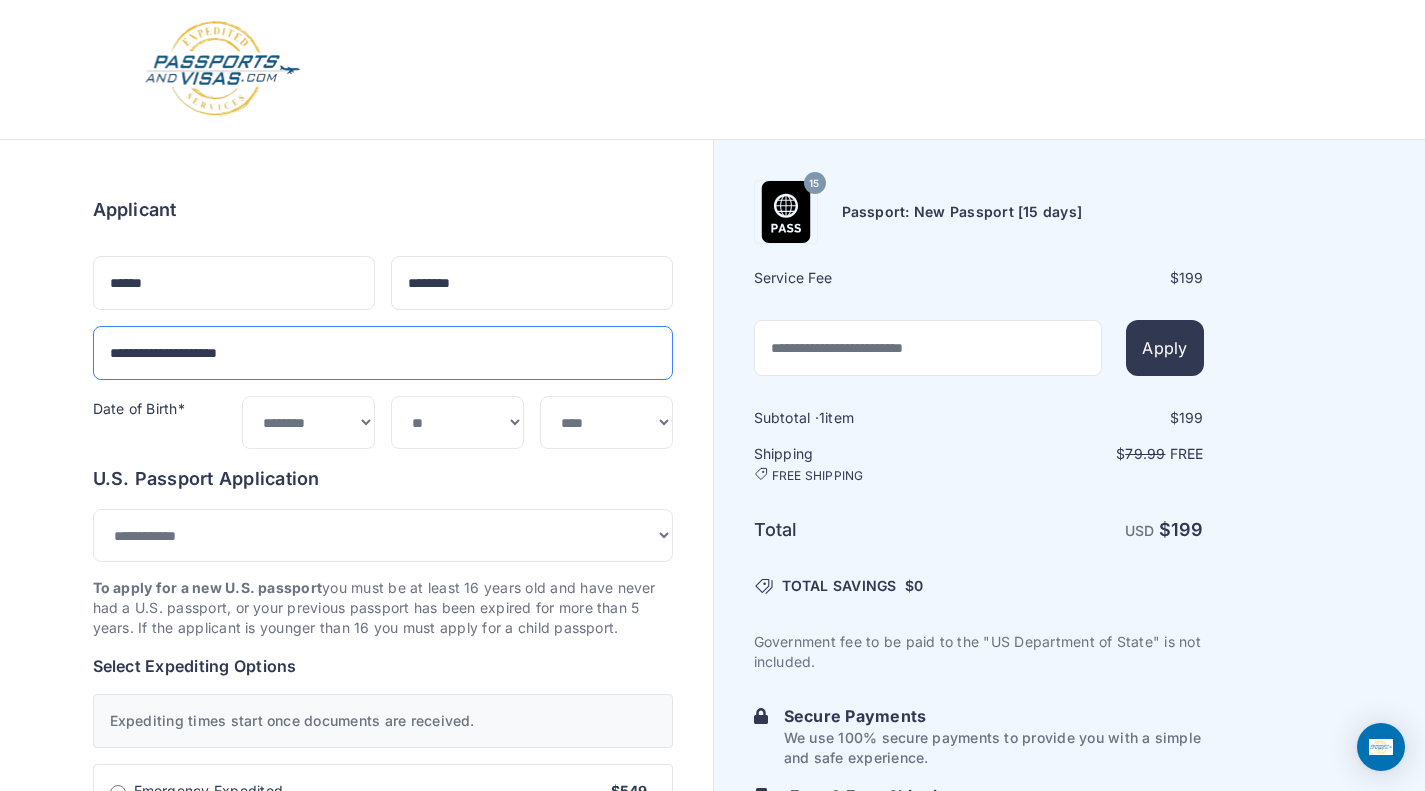 click on "**********" at bounding box center (383, 353) 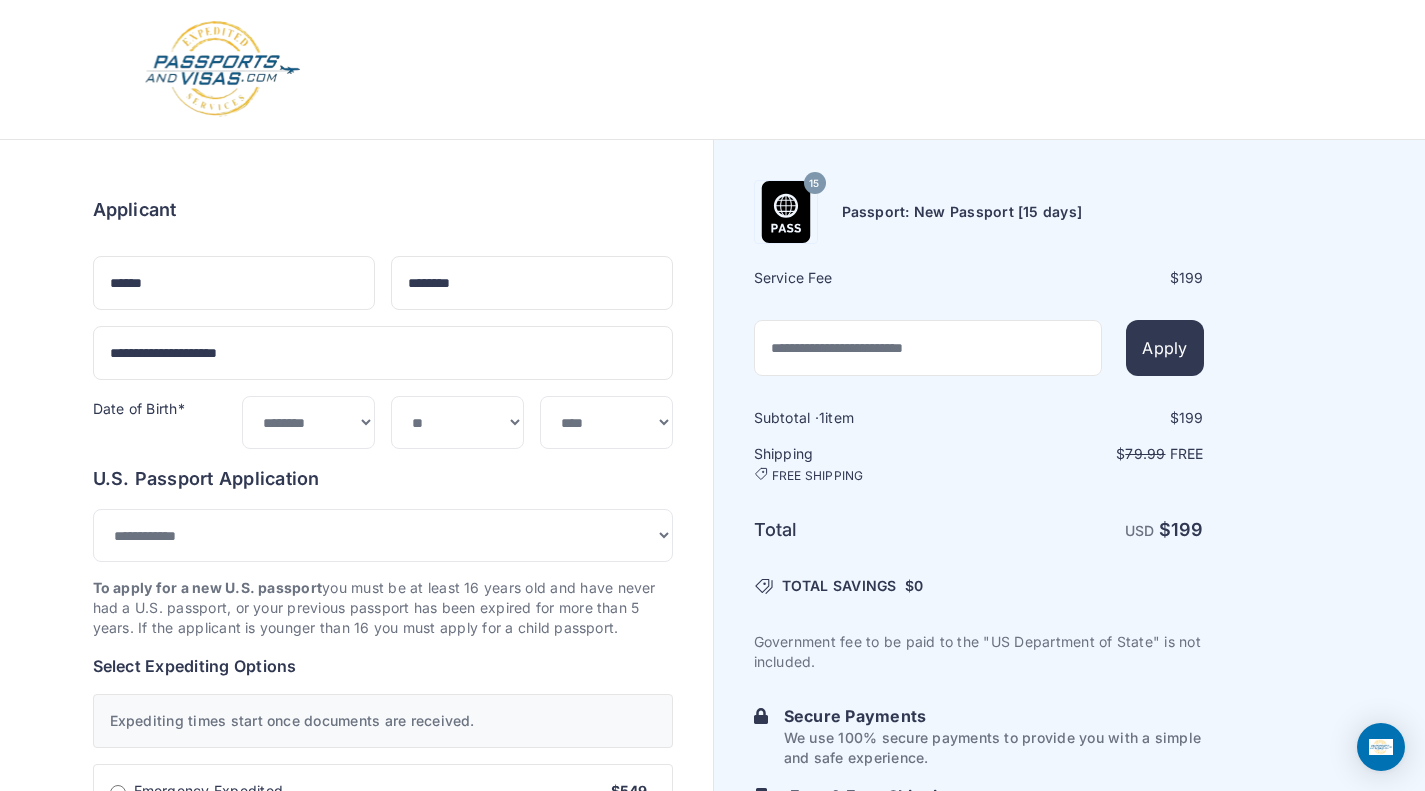 click on "Order summary
$ 199
15
199 1 $" at bounding box center (356, 1028) 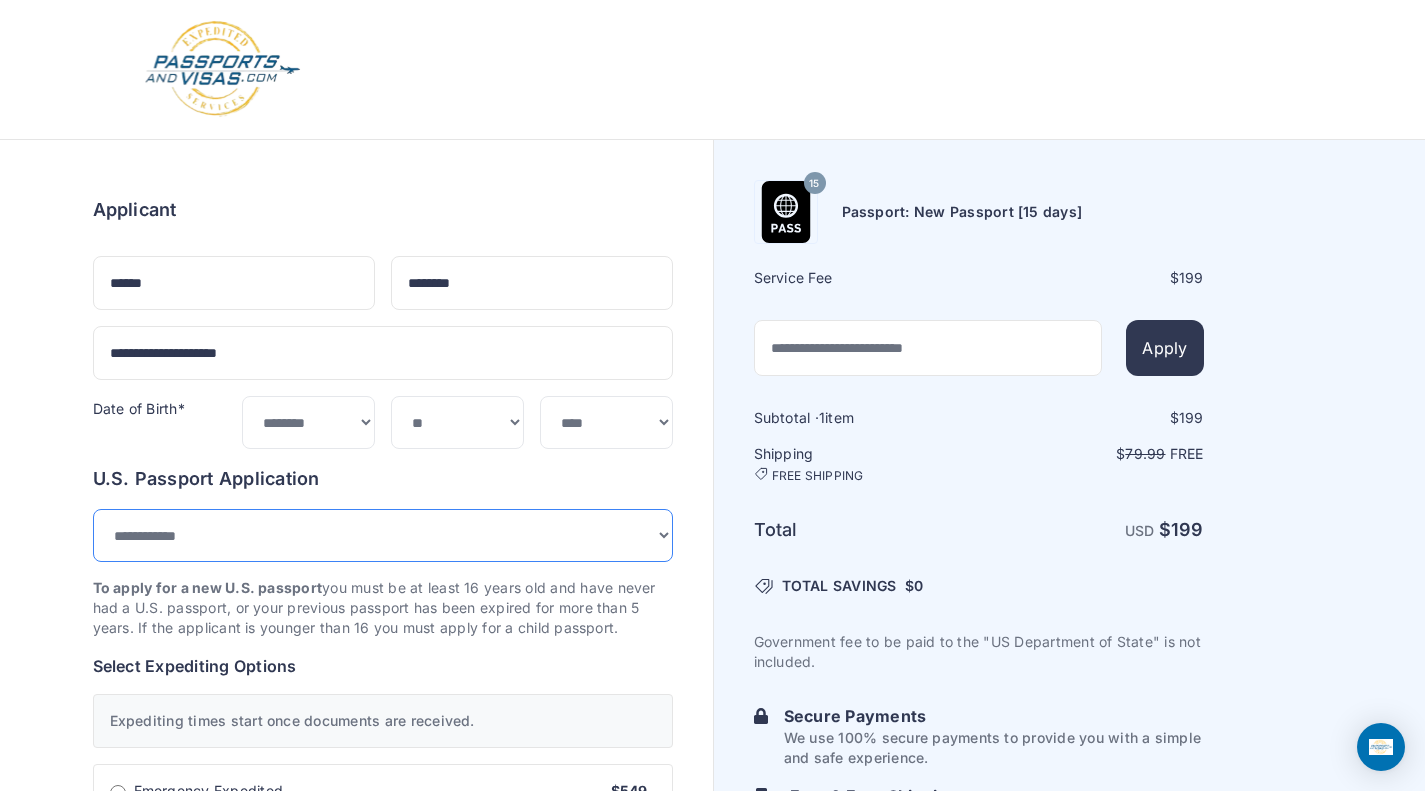 click on "**********" at bounding box center (383, 535) 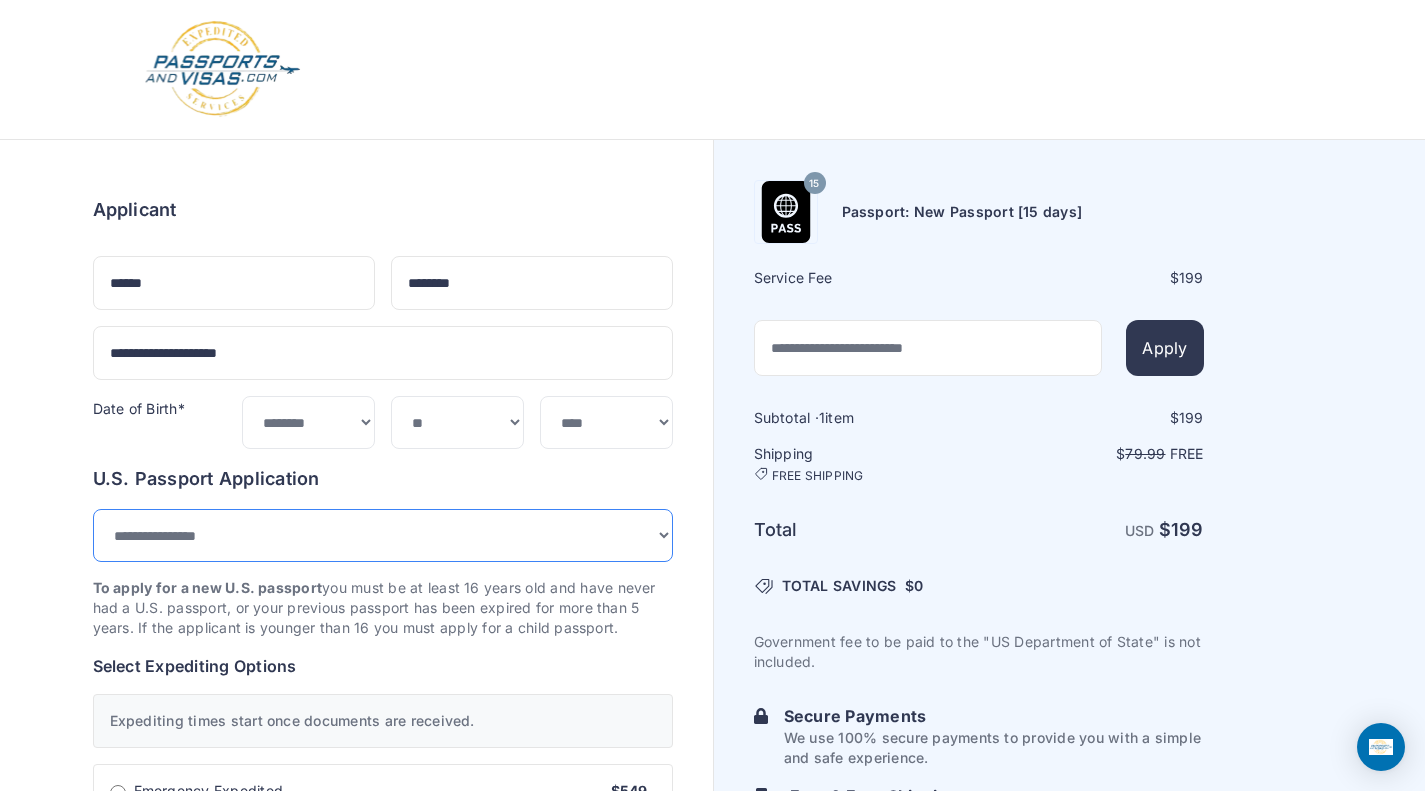 click on "**********" at bounding box center (383, 535) 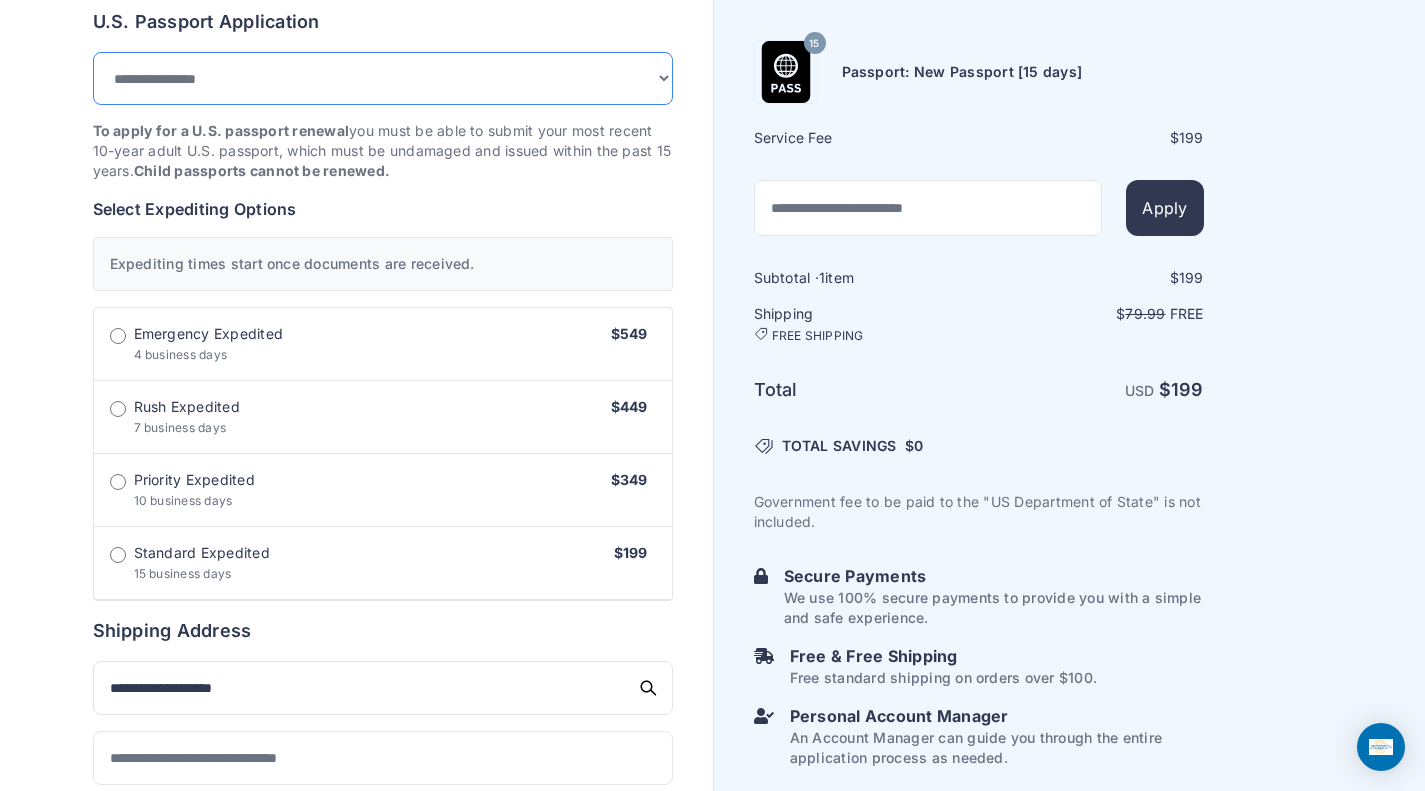 scroll, scrollTop: 458, scrollLeft: 0, axis: vertical 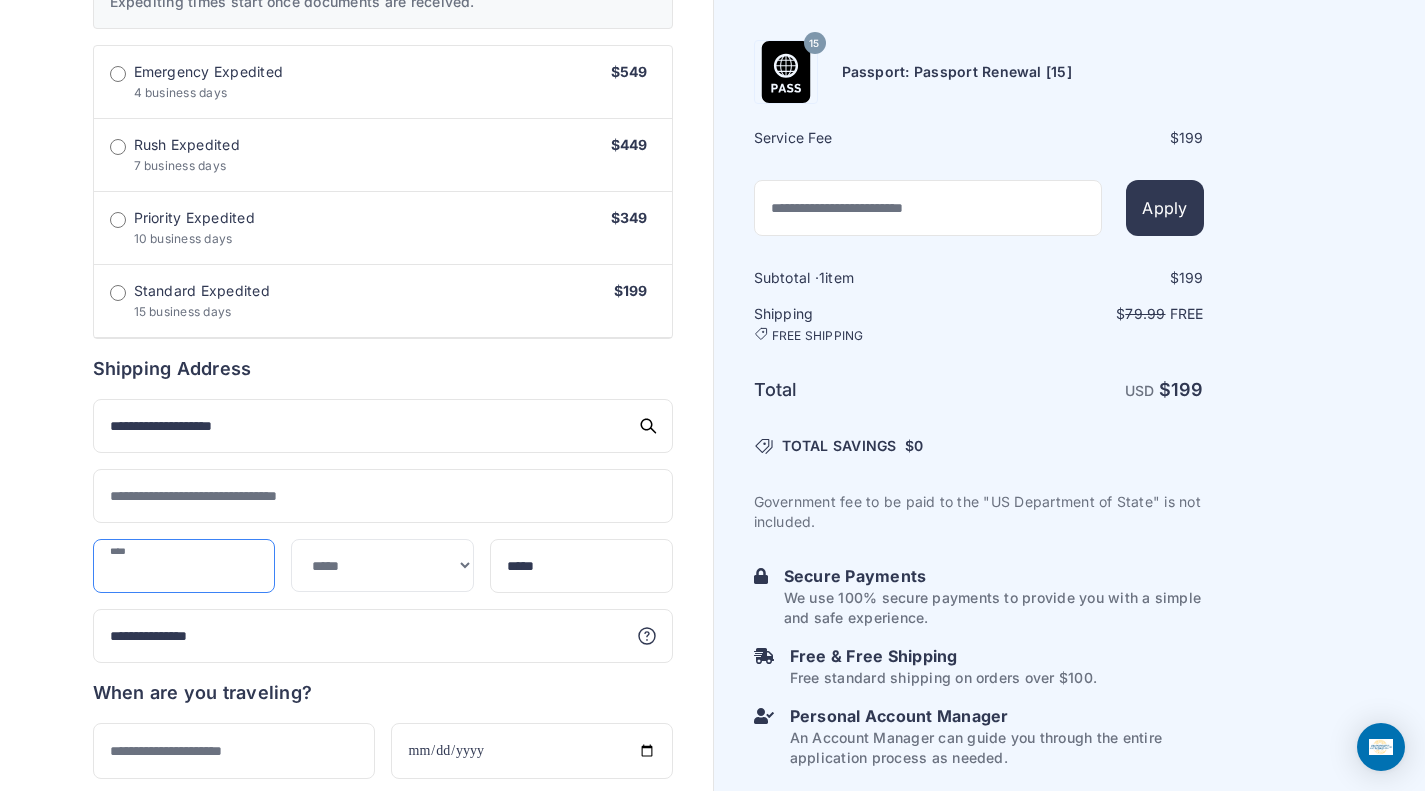 click at bounding box center [184, 566] 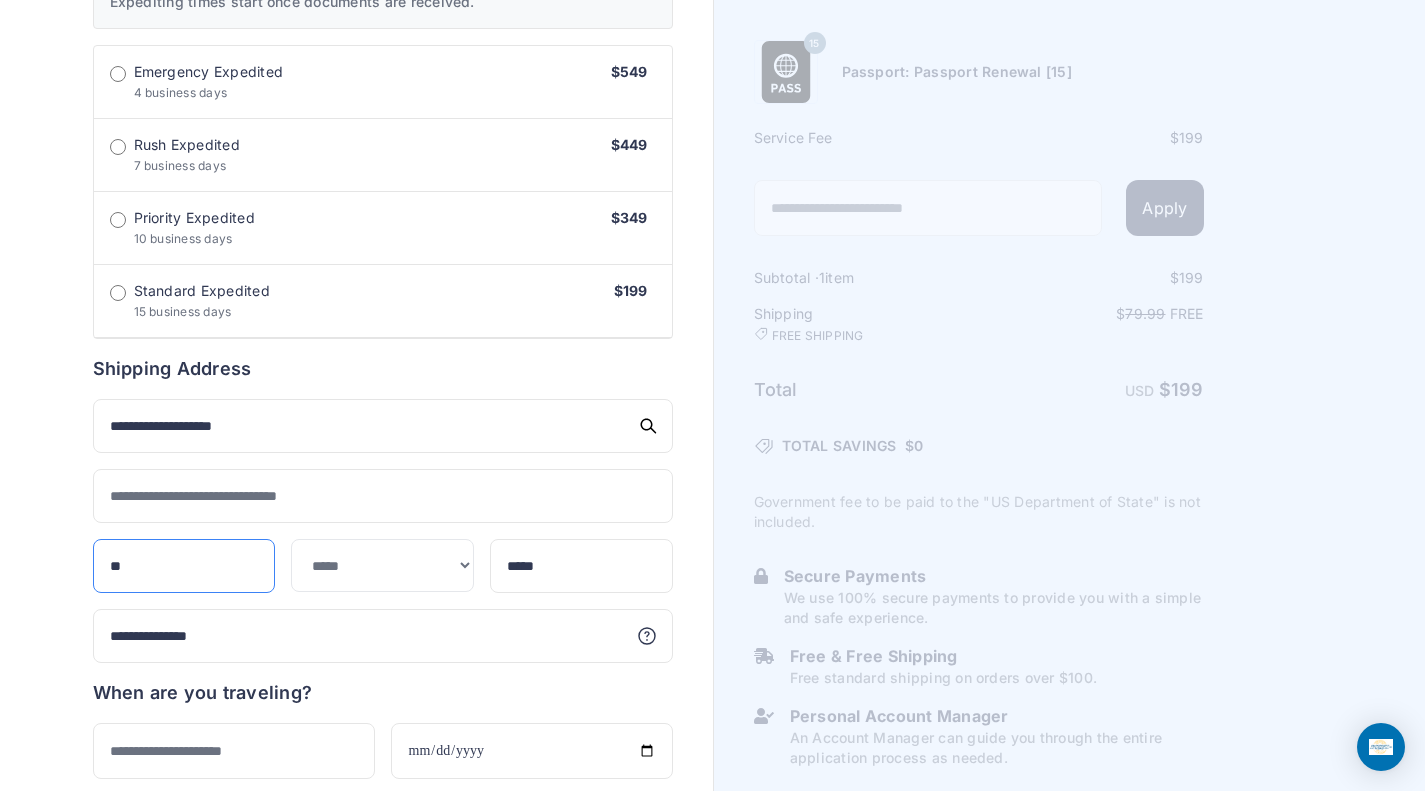 type on "*" 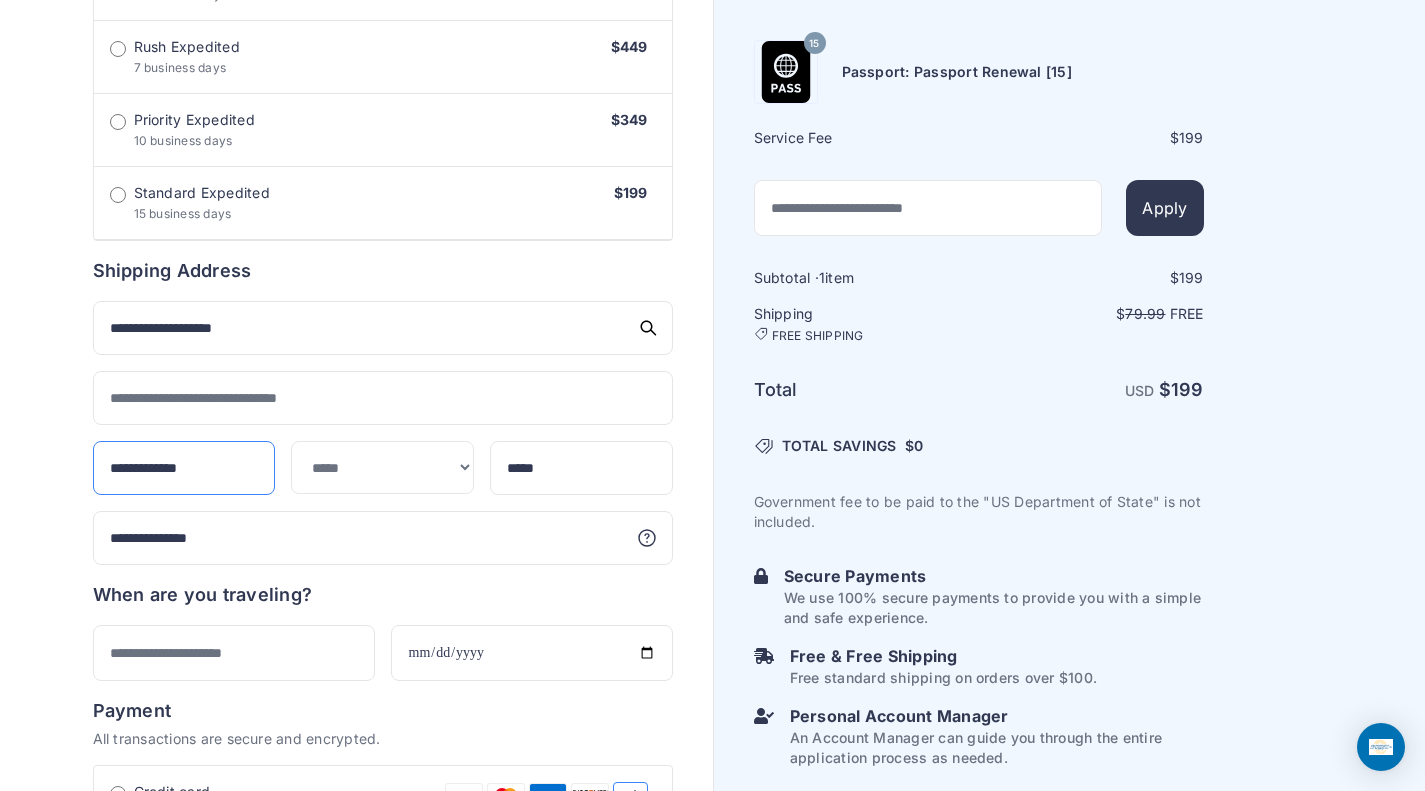 scroll, scrollTop: 818, scrollLeft: 0, axis: vertical 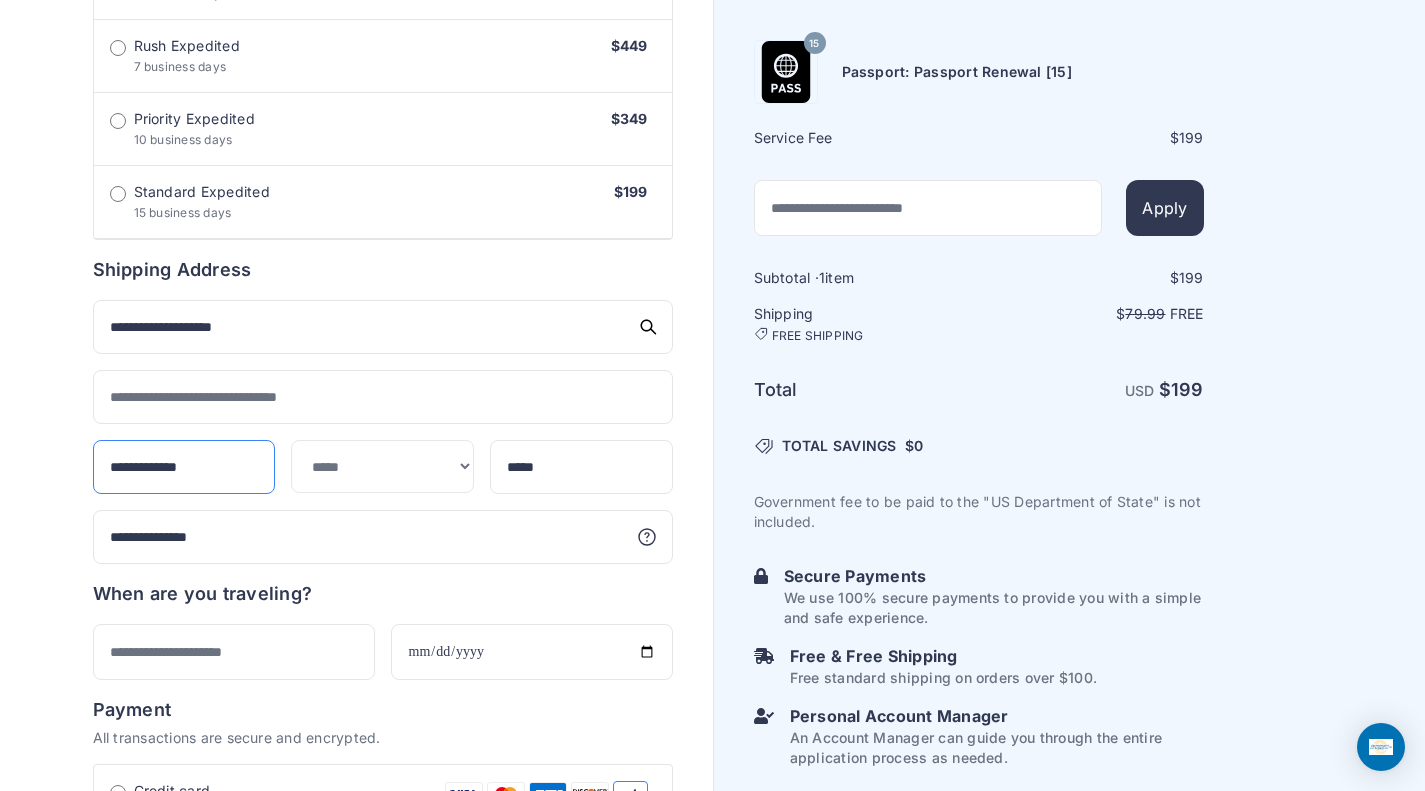 type on "**********" 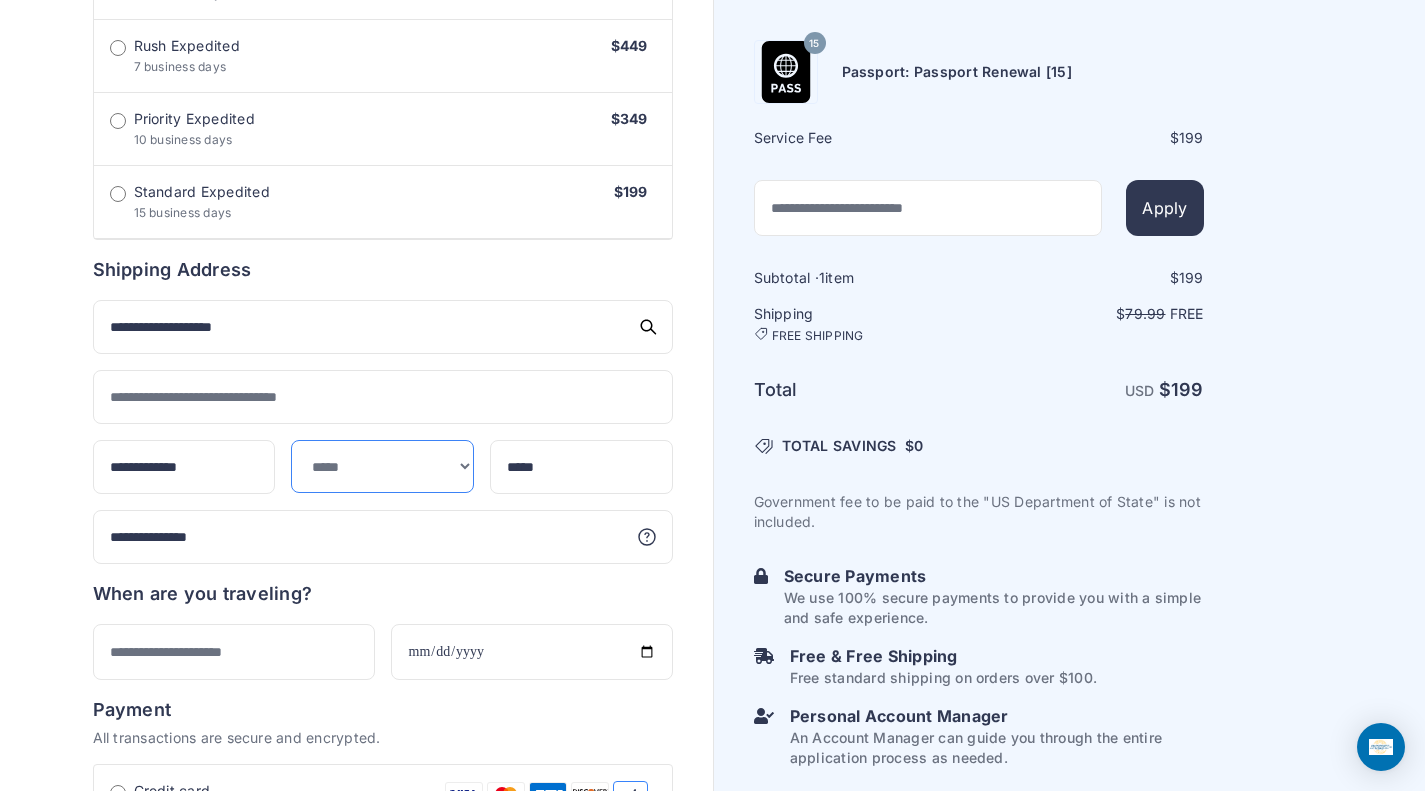 click on "**********" at bounding box center (382, 466) 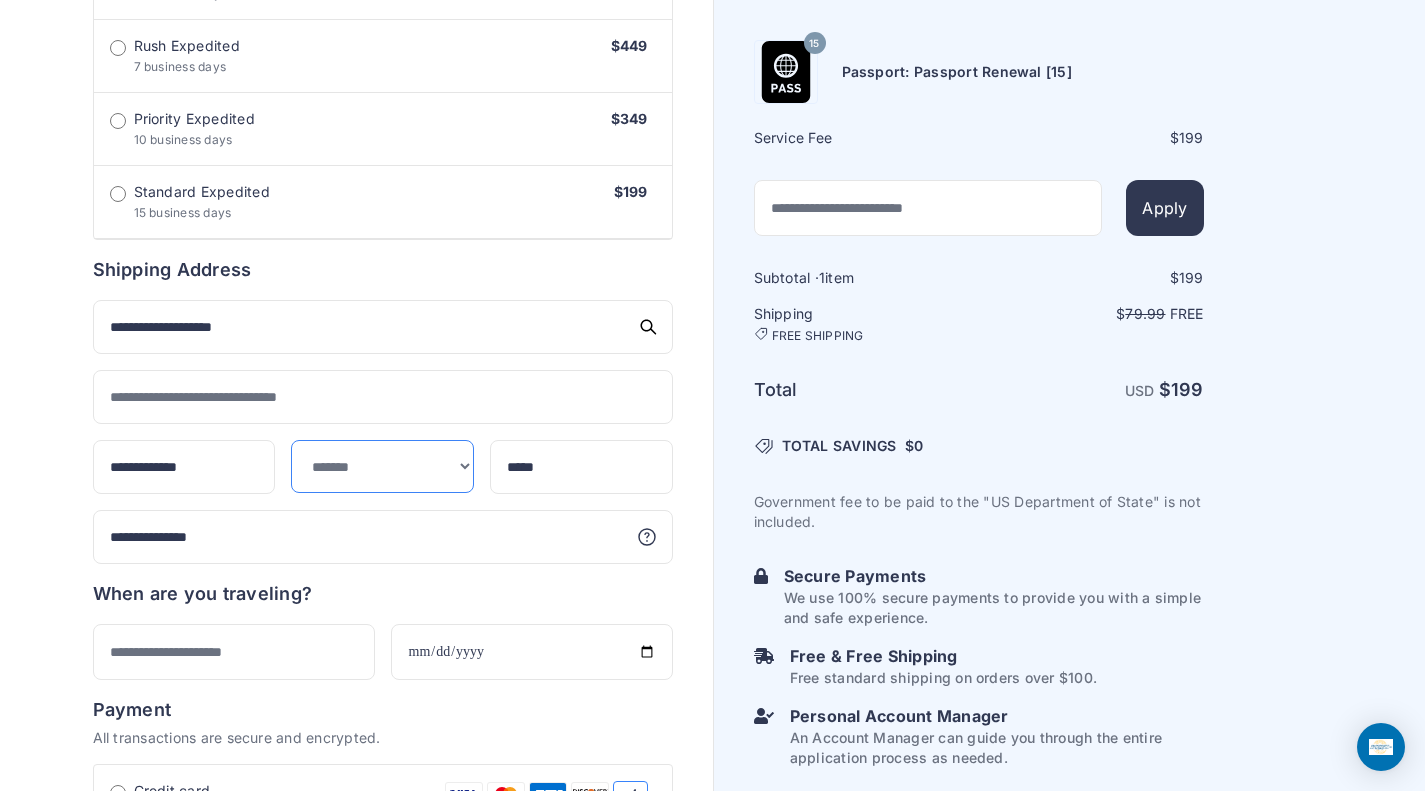 click on "**********" at bounding box center [382, 466] 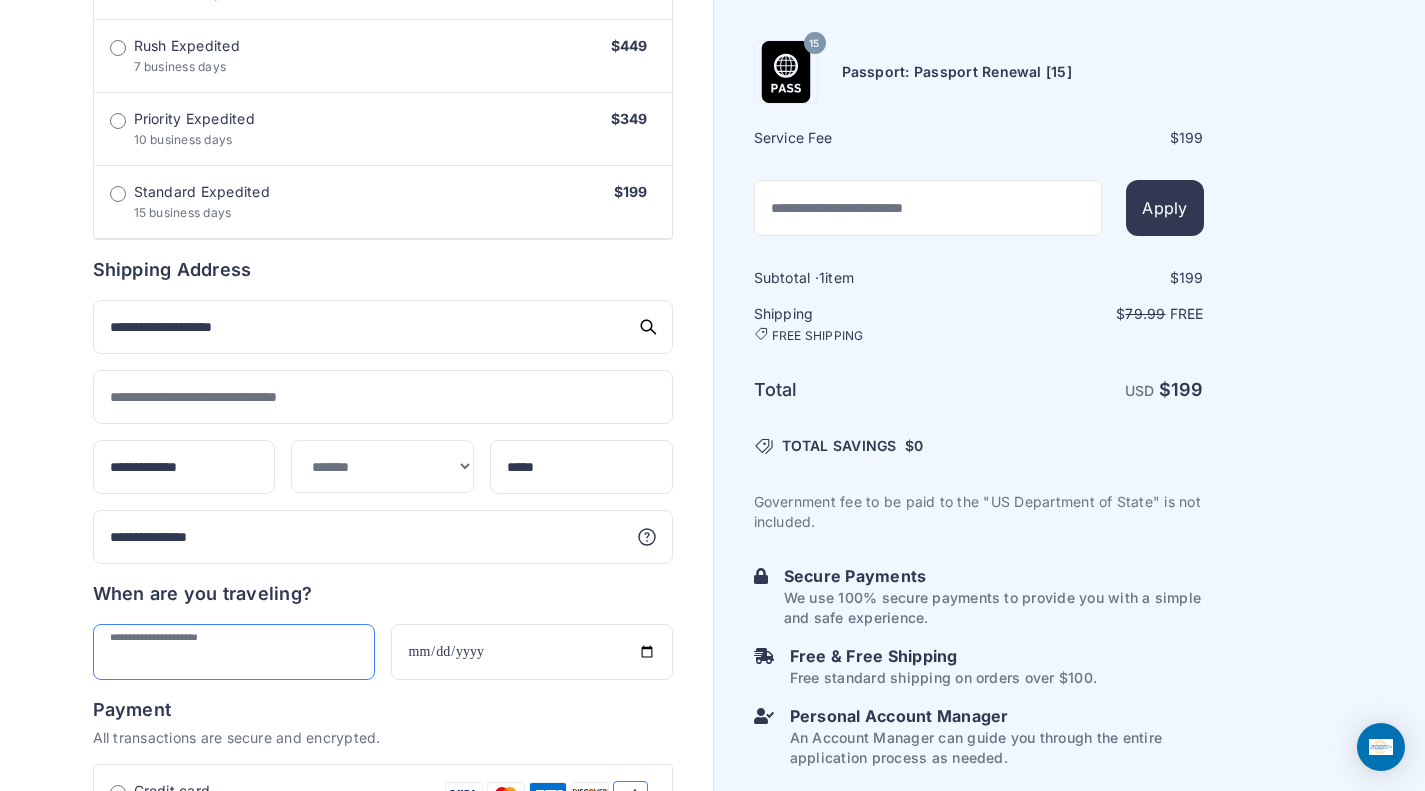 click at bounding box center (234, 652) 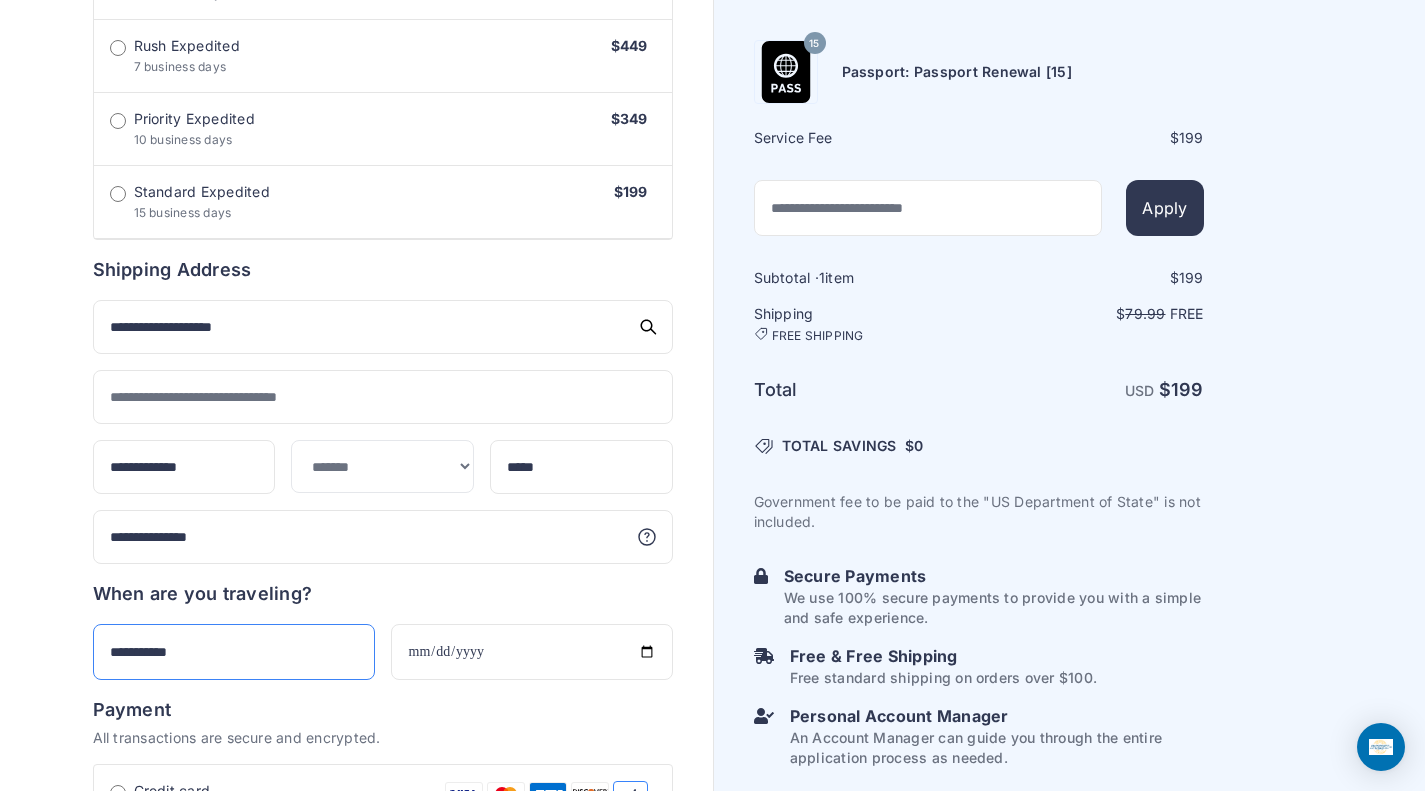 type on "**********" 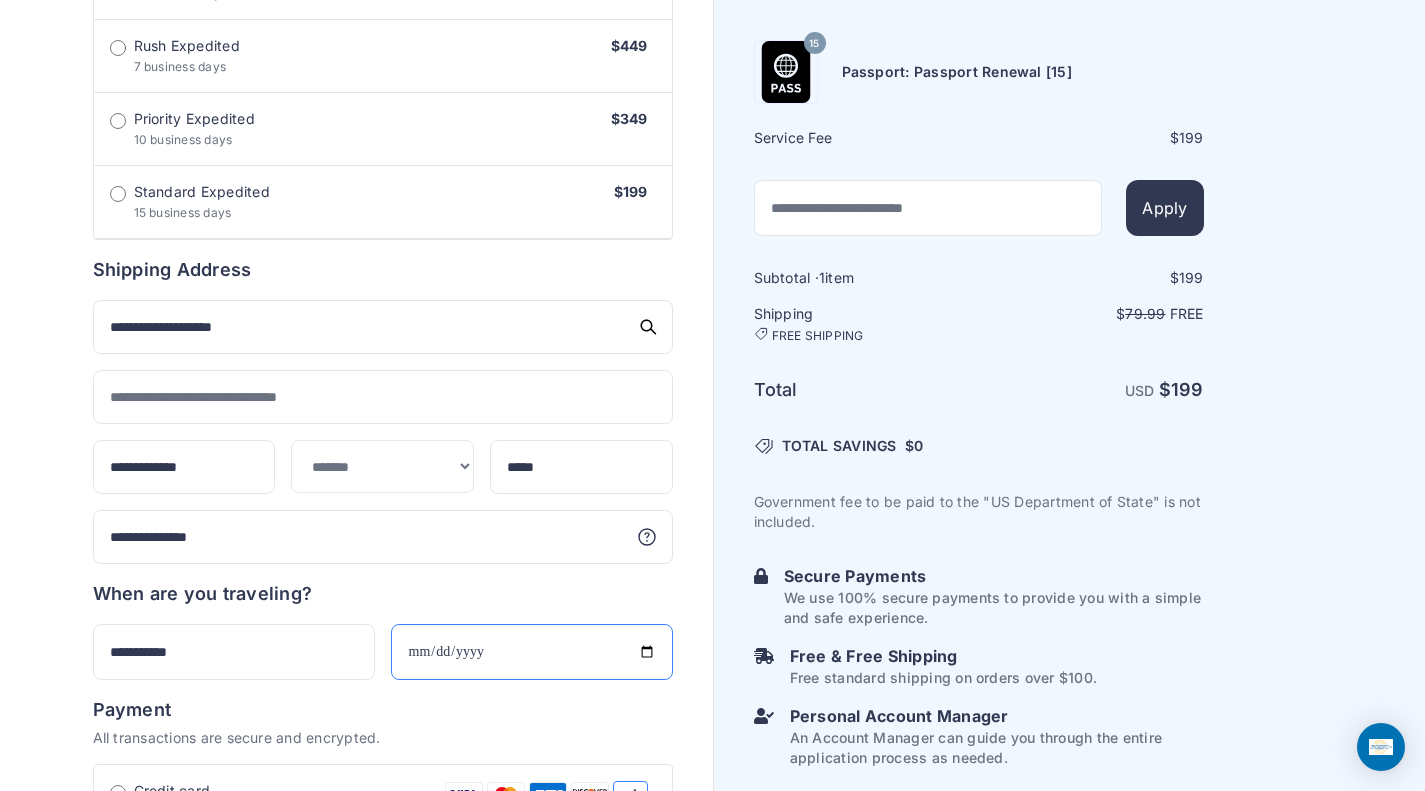 click at bounding box center [532, 652] 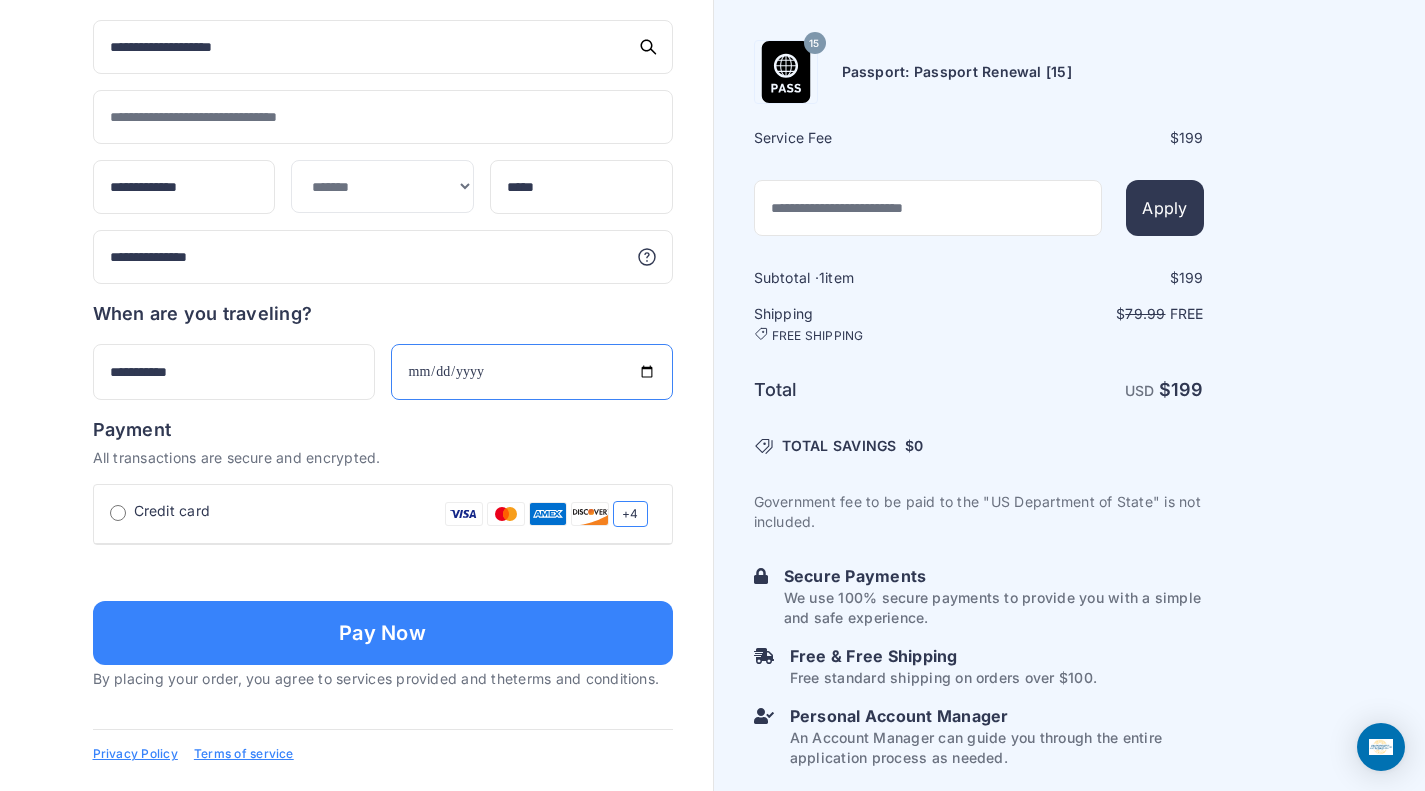 scroll, scrollTop: 1099, scrollLeft: 0, axis: vertical 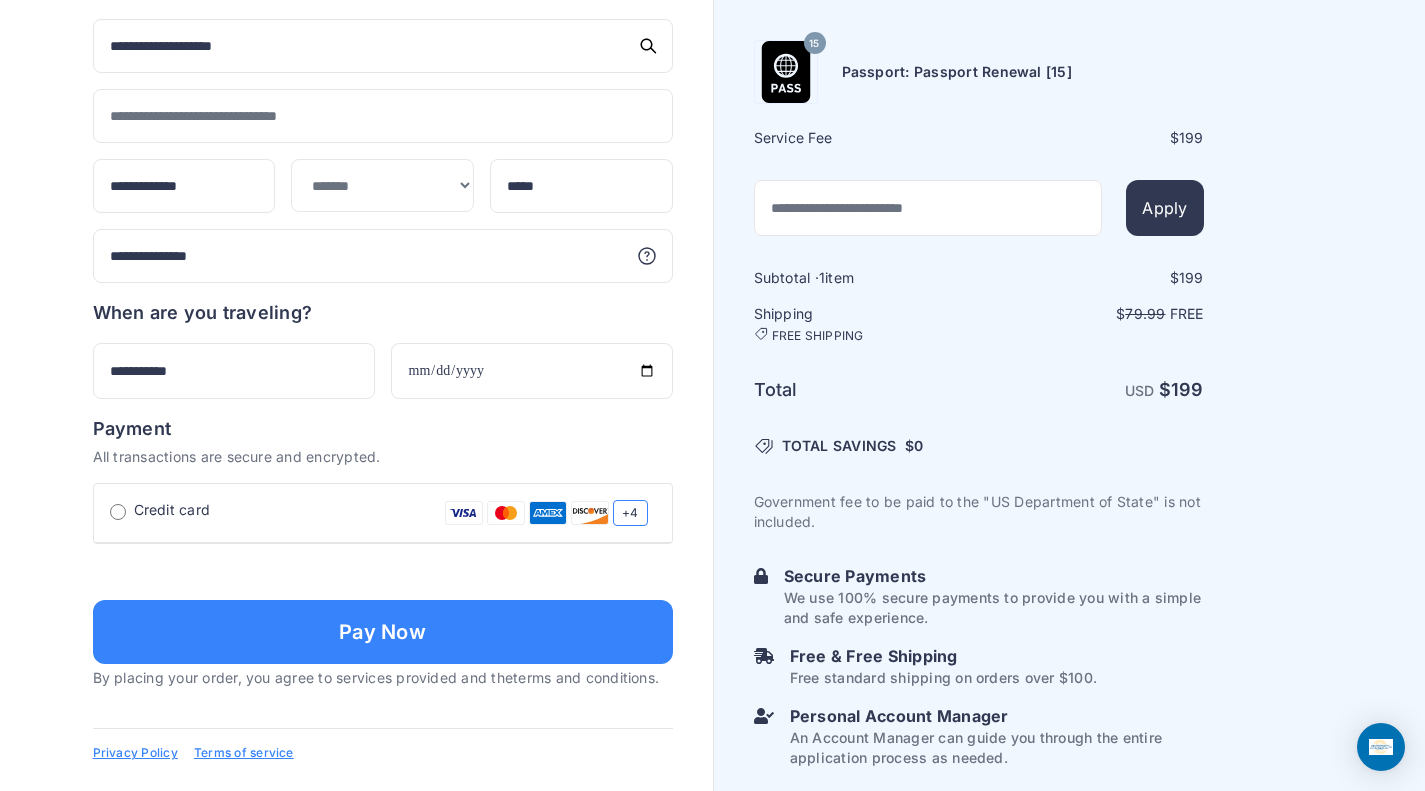 click at bounding box center (383, 570) 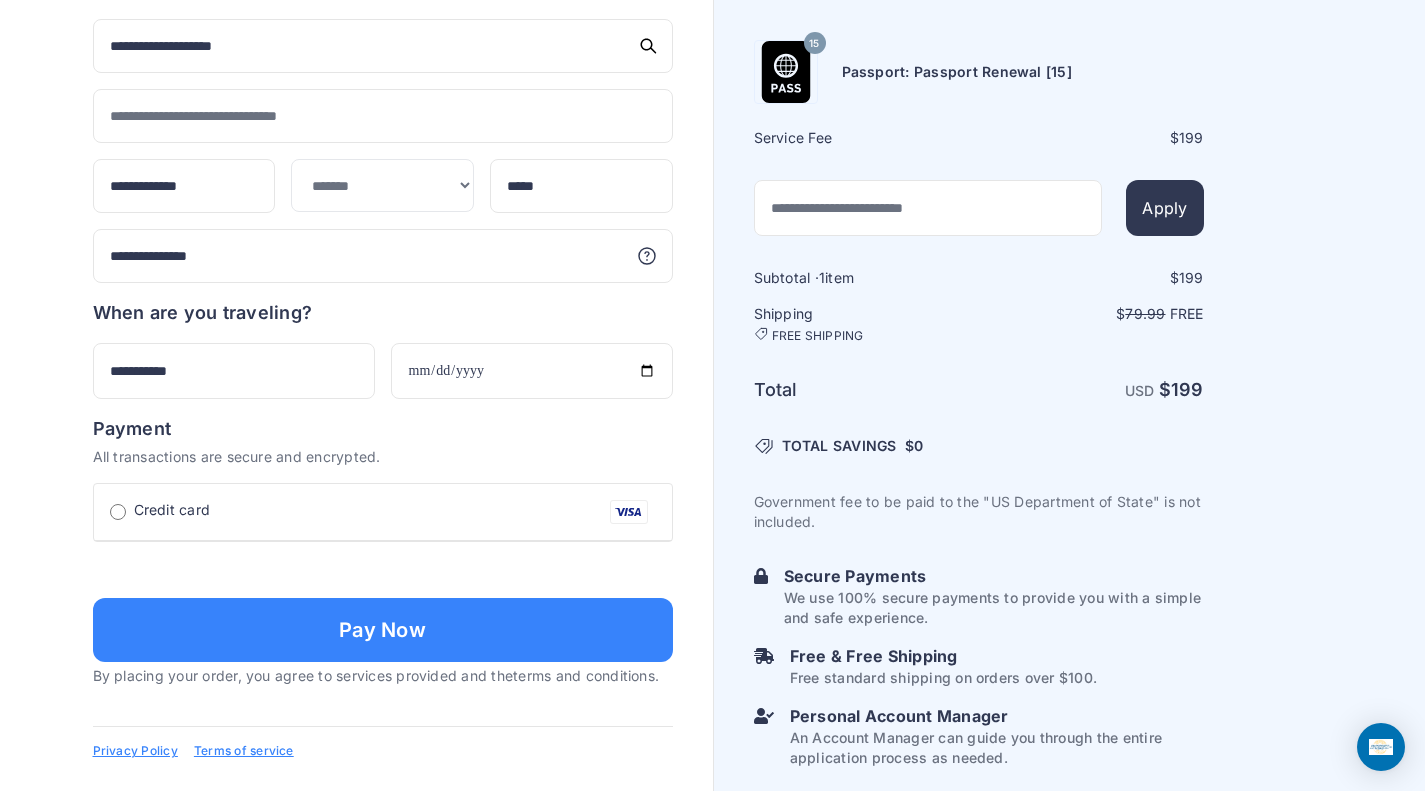 click on "15
Passport: Passport Renewal [15]" at bounding box center [913, 72] 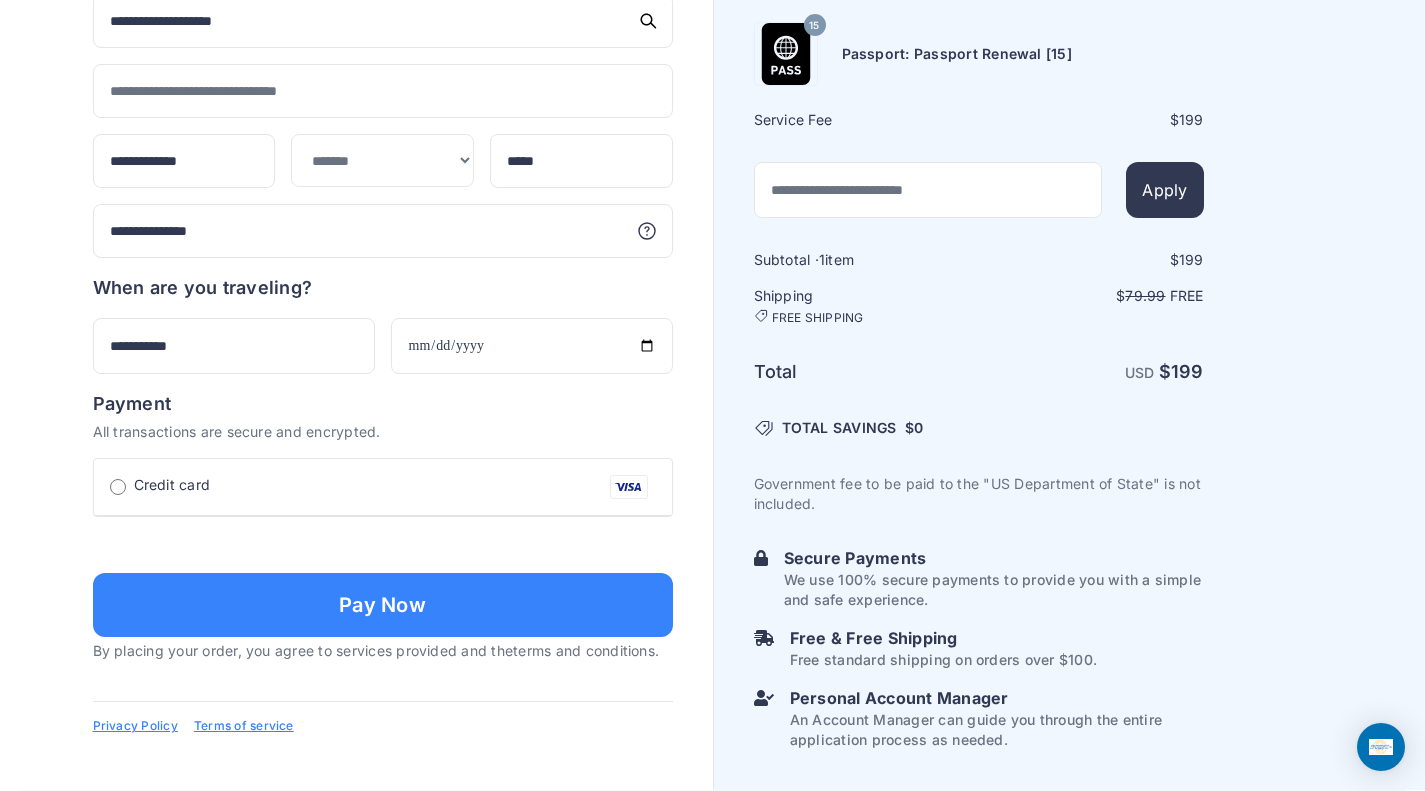 scroll, scrollTop: 1148, scrollLeft: 0, axis: vertical 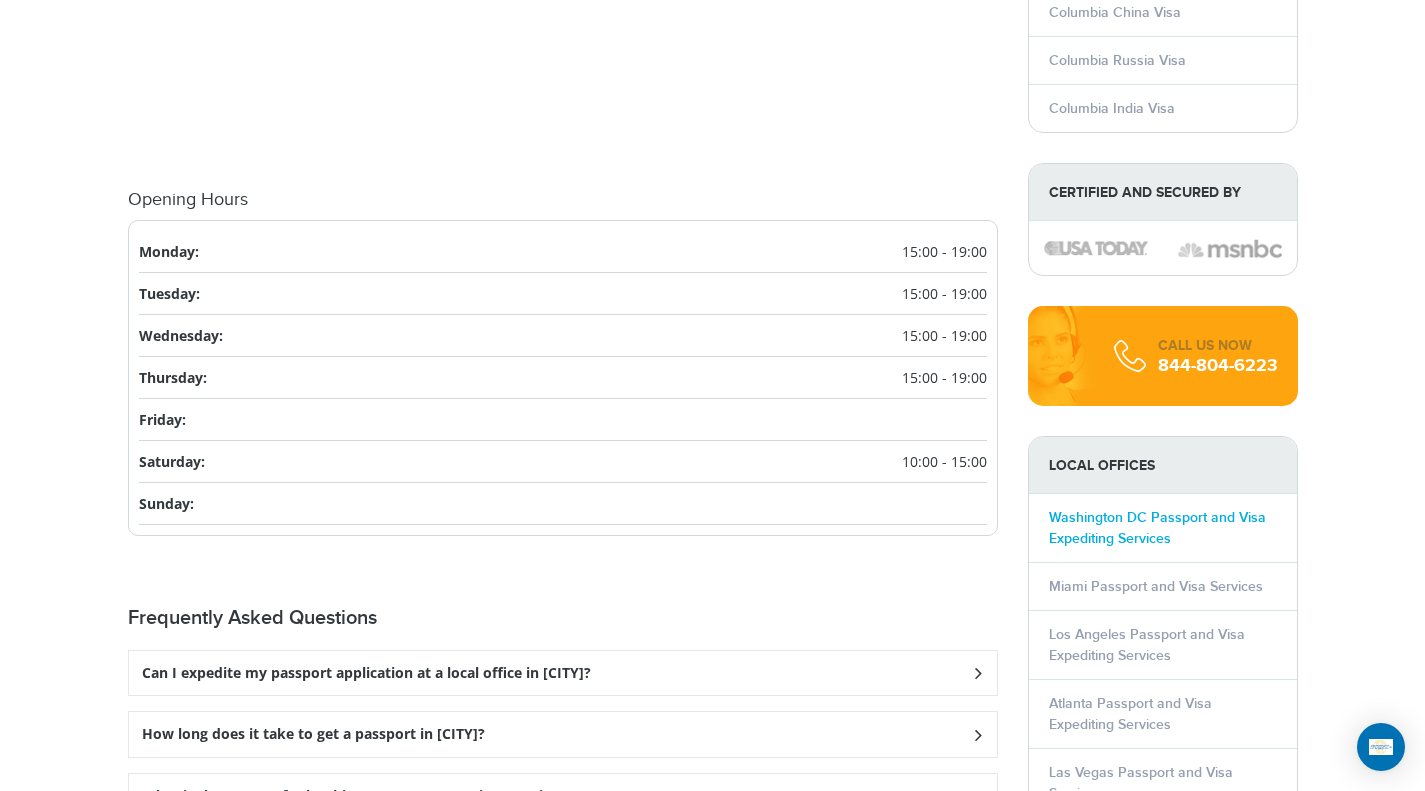 click on "Washington DC Passport and Visa Expediting Services" at bounding box center [1157, 528] 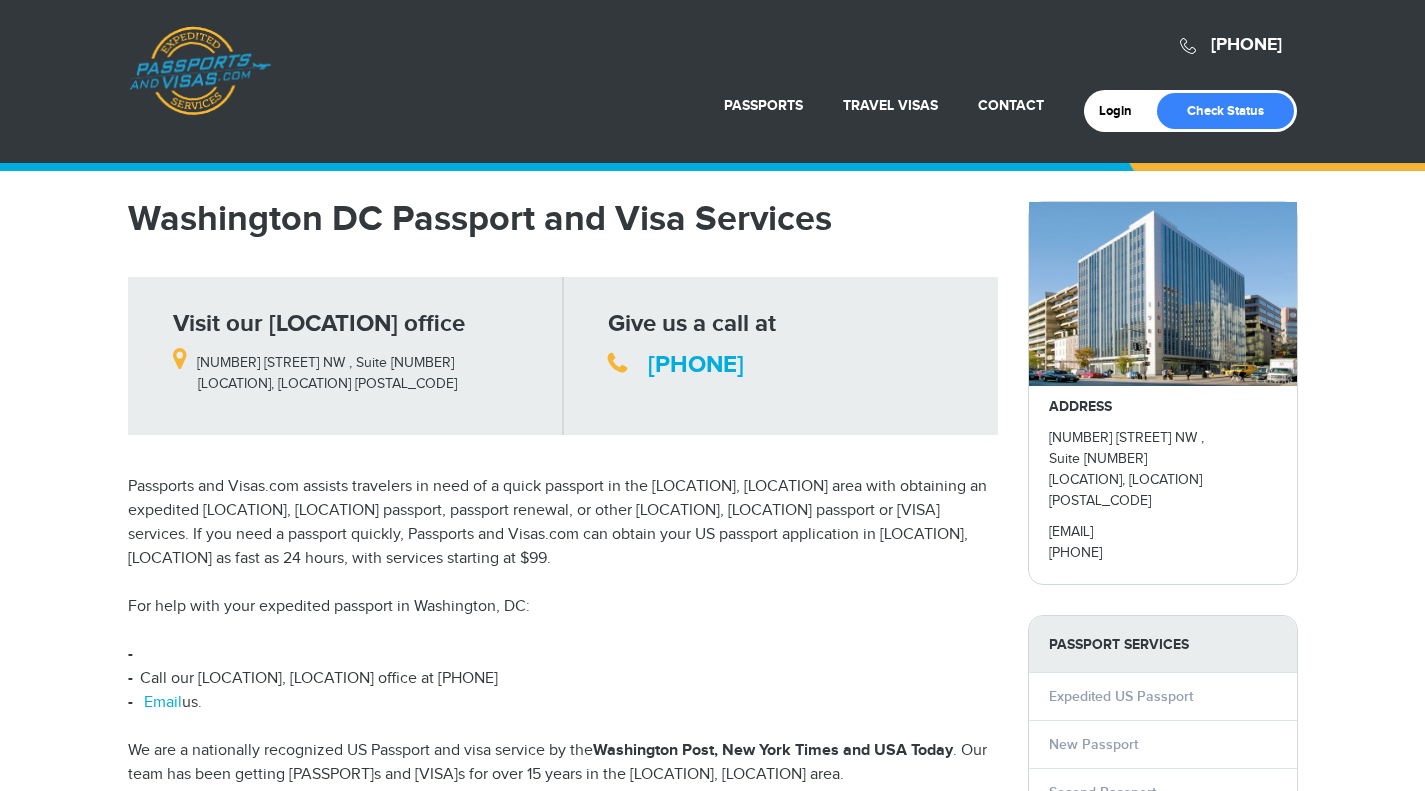 scroll, scrollTop: 0, scrollLeft: 0, axis: both 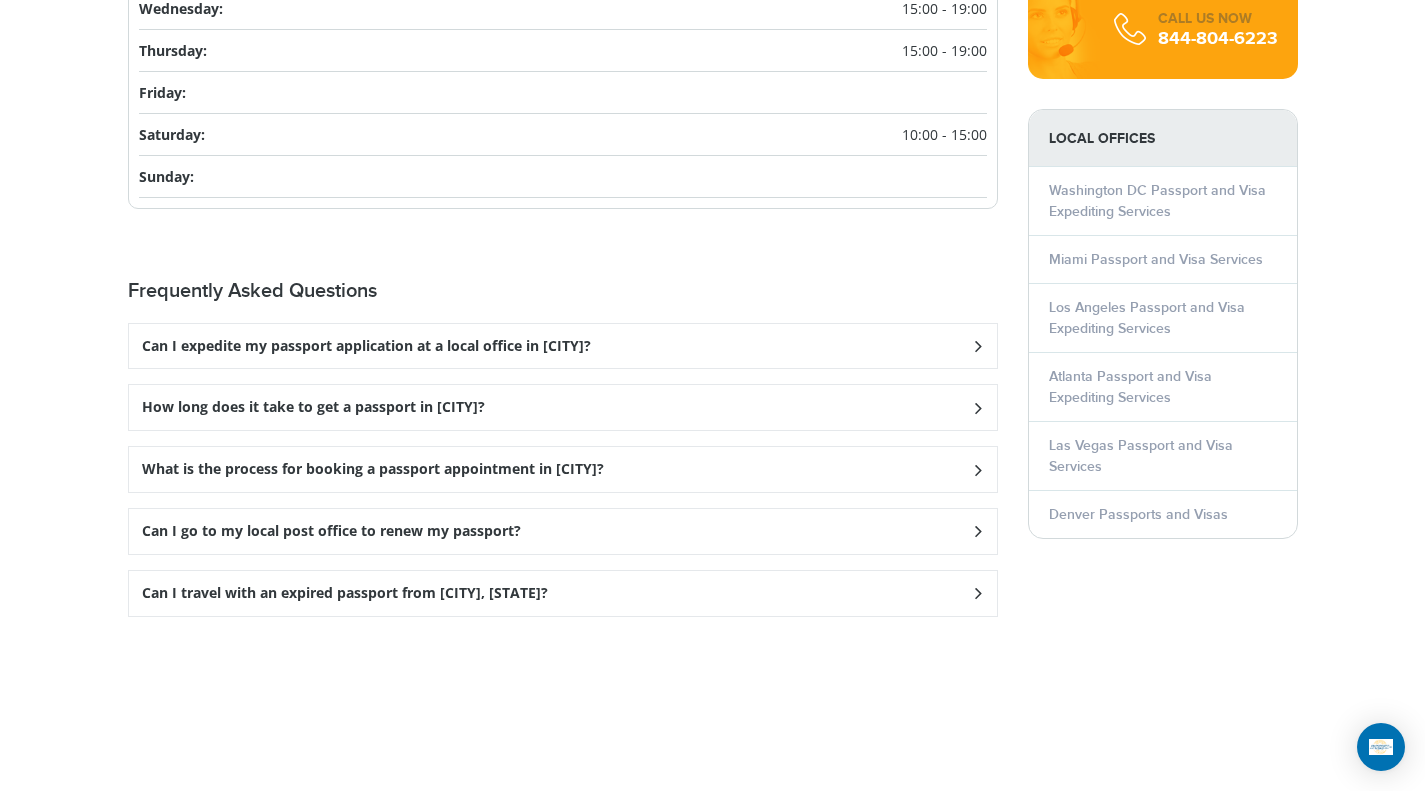 click on "How long does it take to get a passport in [CITY]?" at bounding box center [366, 346] 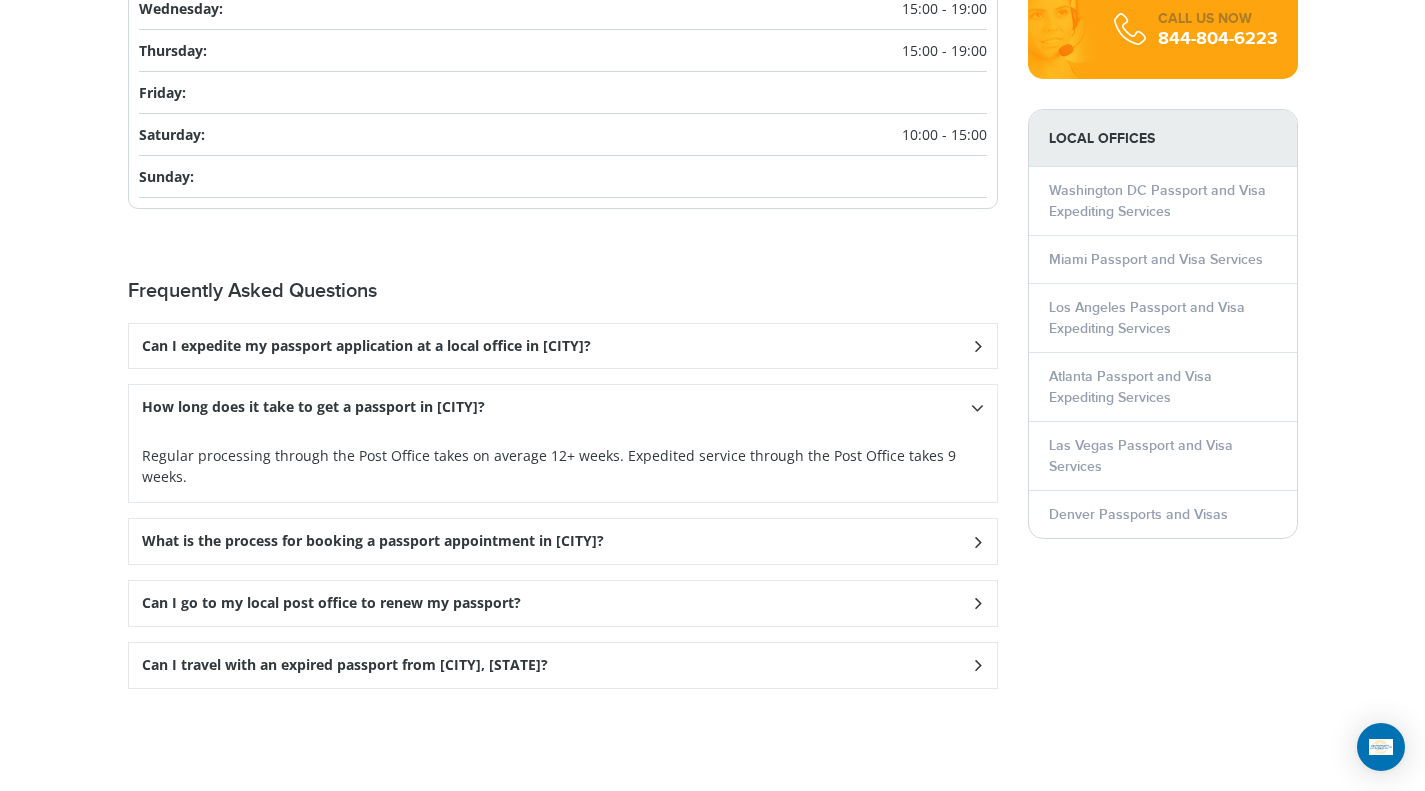 click on "What is the process for booking a passport appointment in [CITY]?" at bounding box center [366, 346] 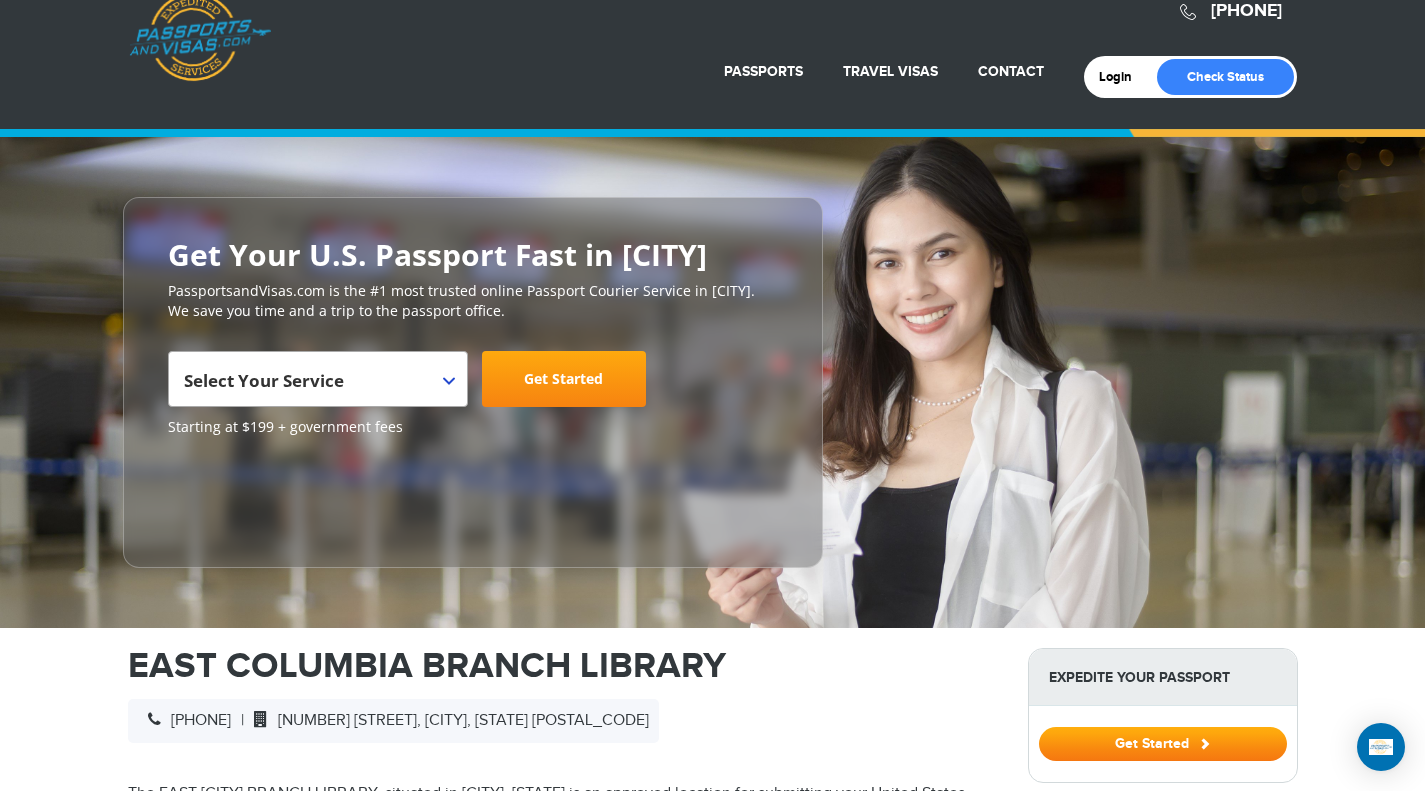 scroll, scrollTop: 0, scrollLeft: 0, axis: both 